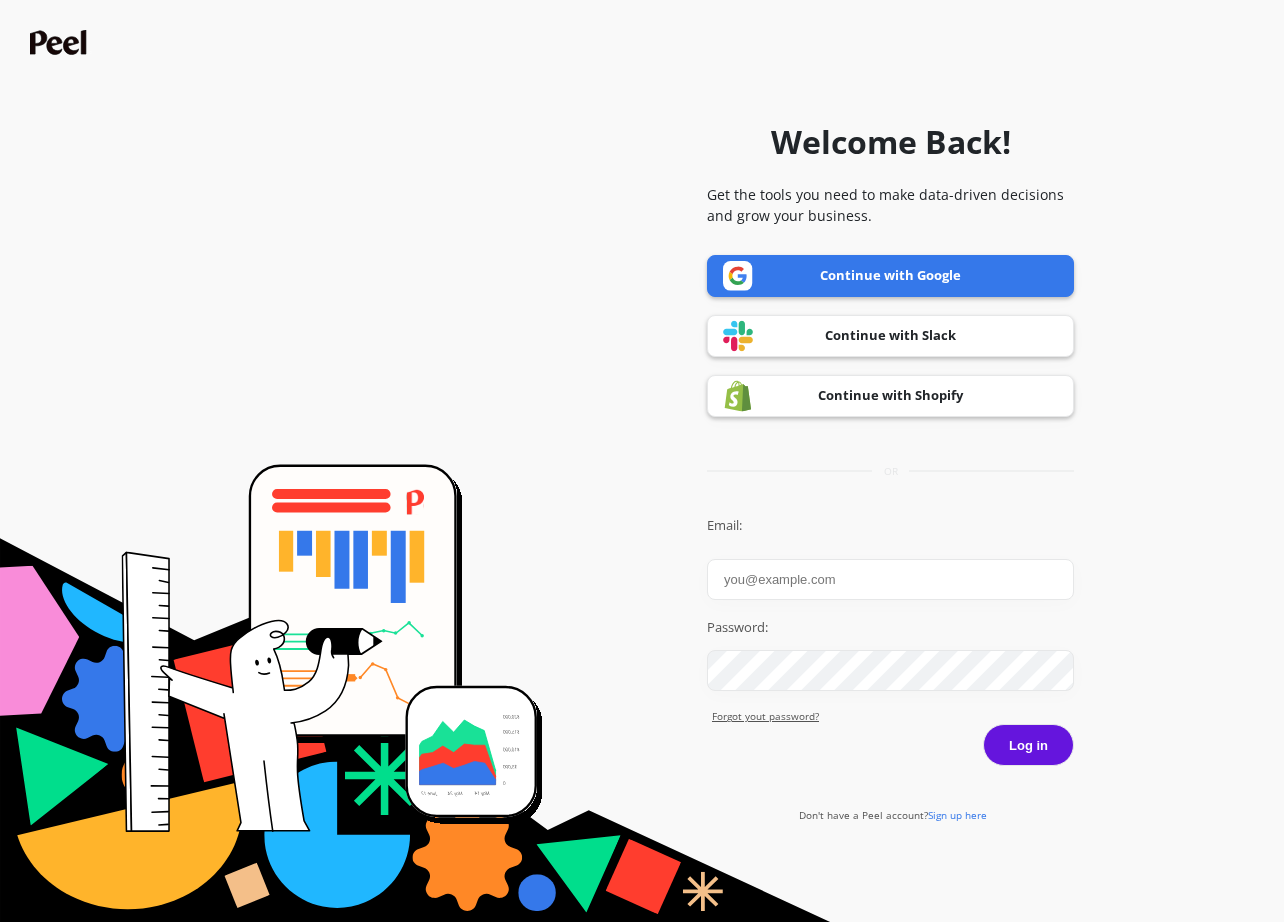 scroll, scrollTop: 0, scrollLeft: 0, axis: both 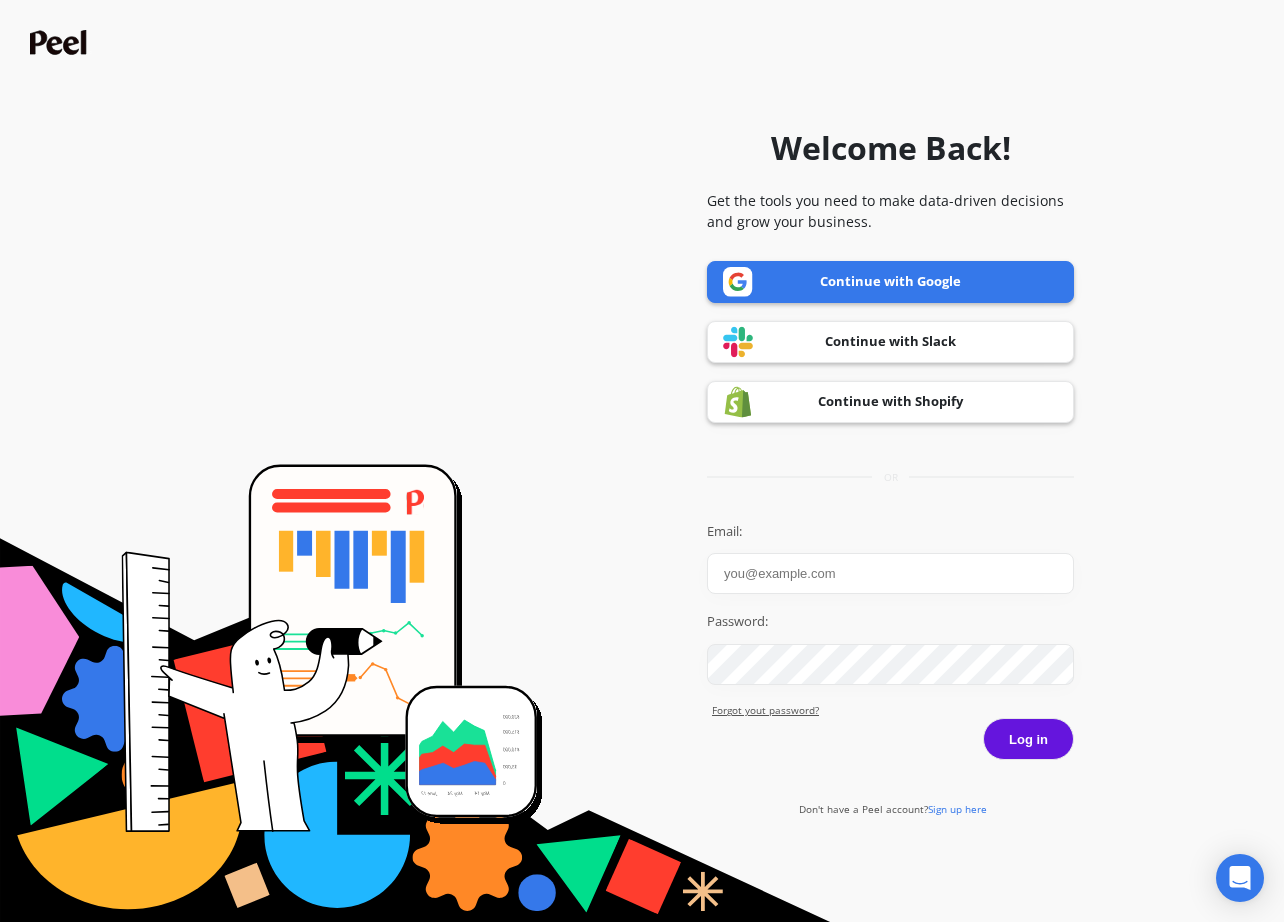 click on "Continue with Google" at bounding box center (890, 282) 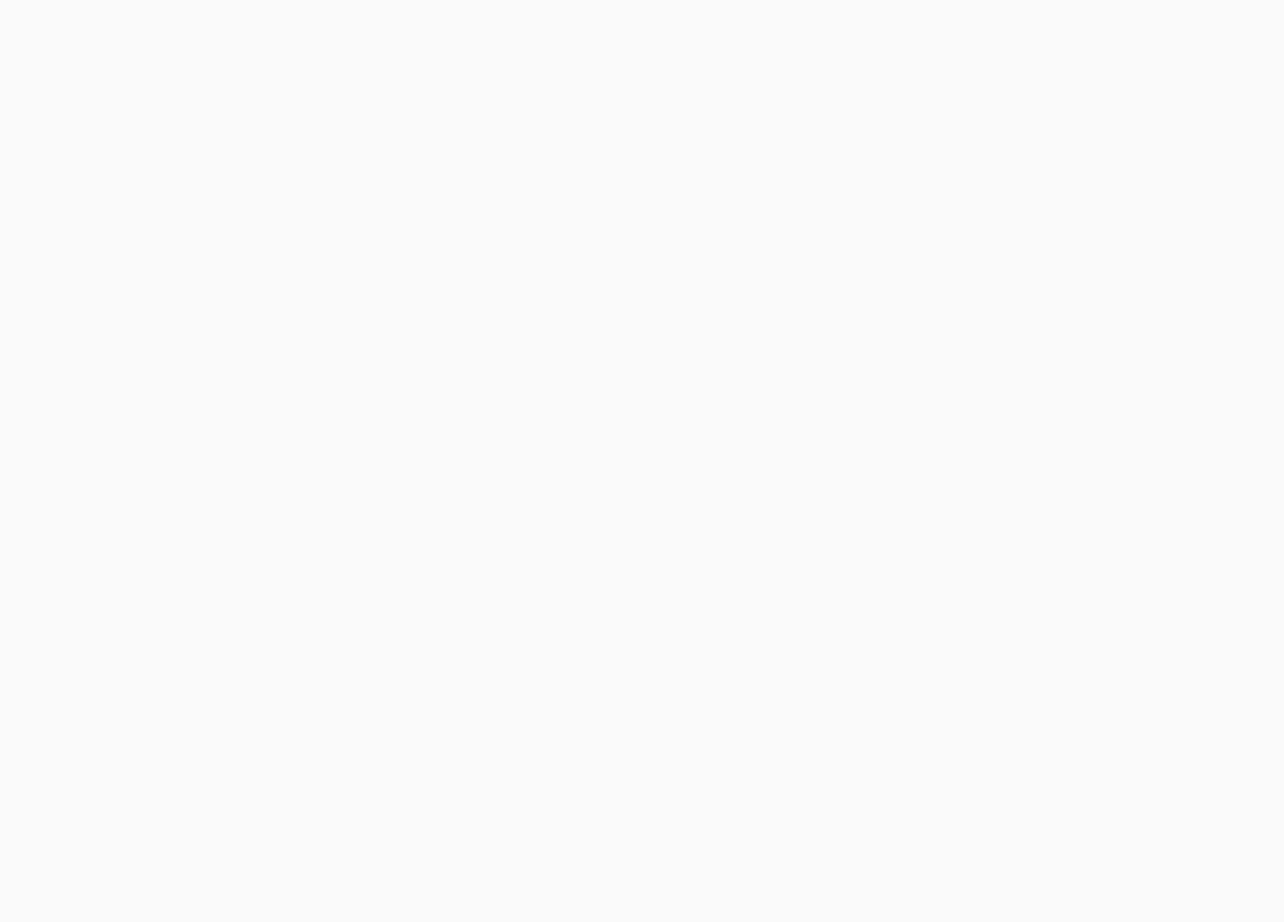 scroll, scrollTop: 0, scrollLeft: 0, axis: both 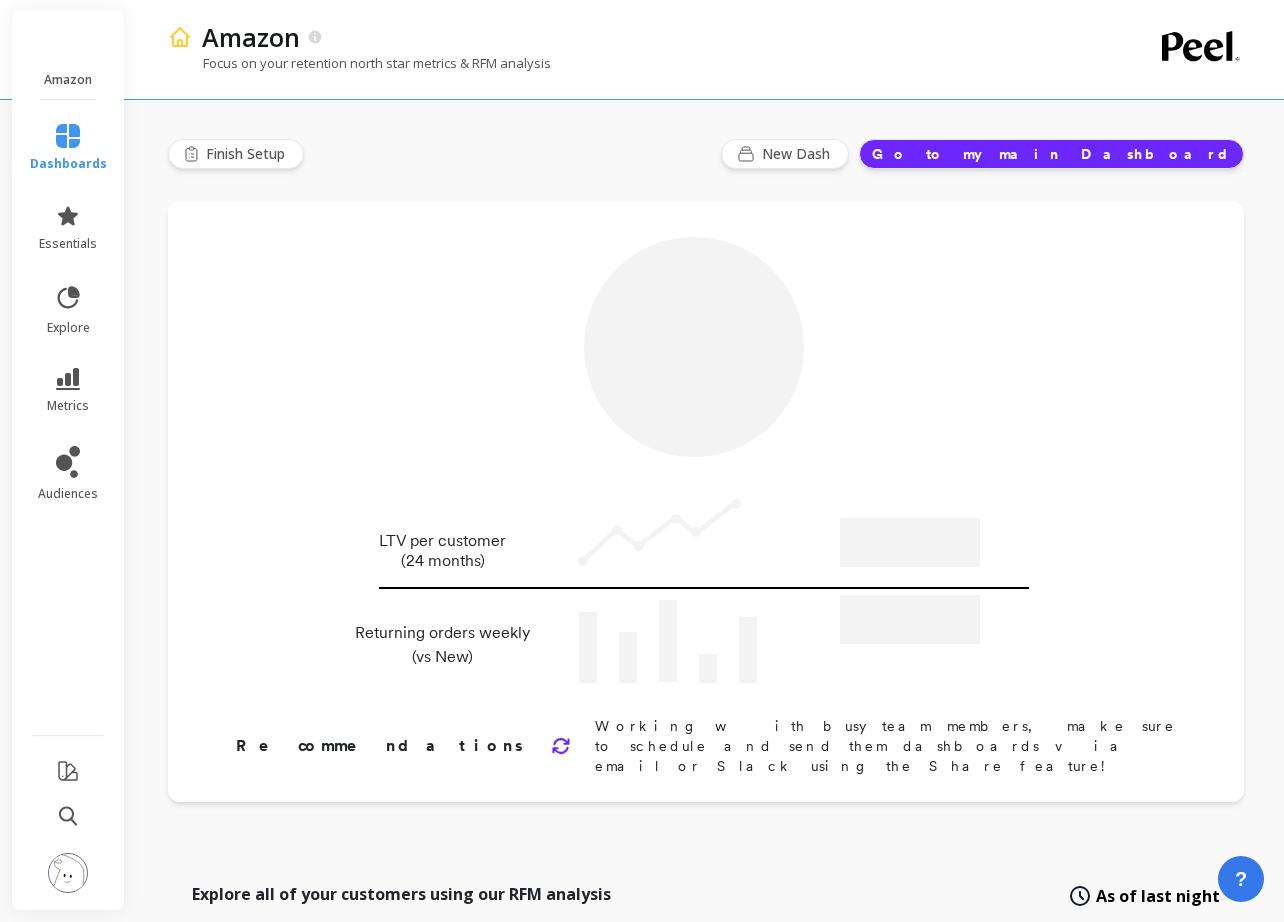 type on "Champions" 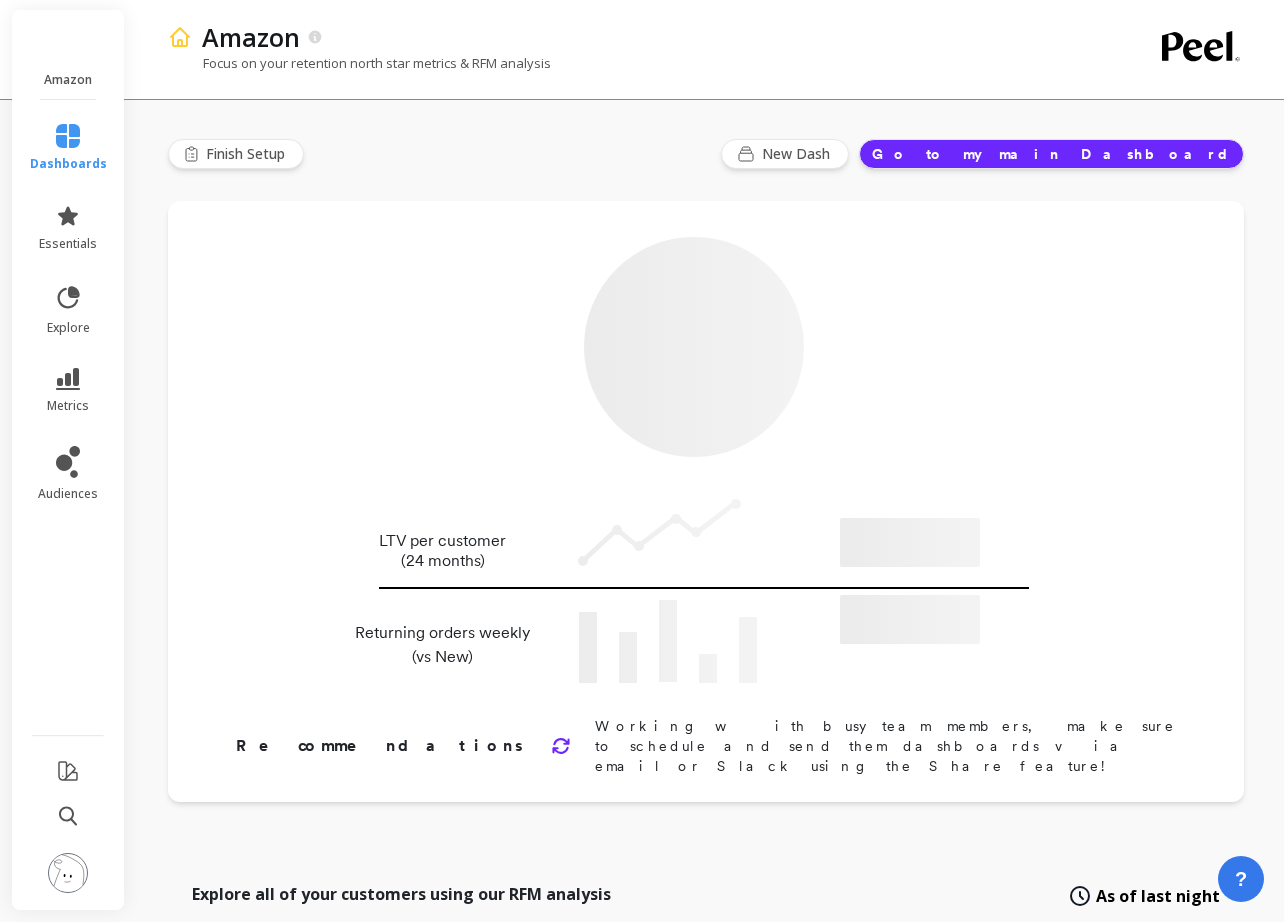type on "6297" 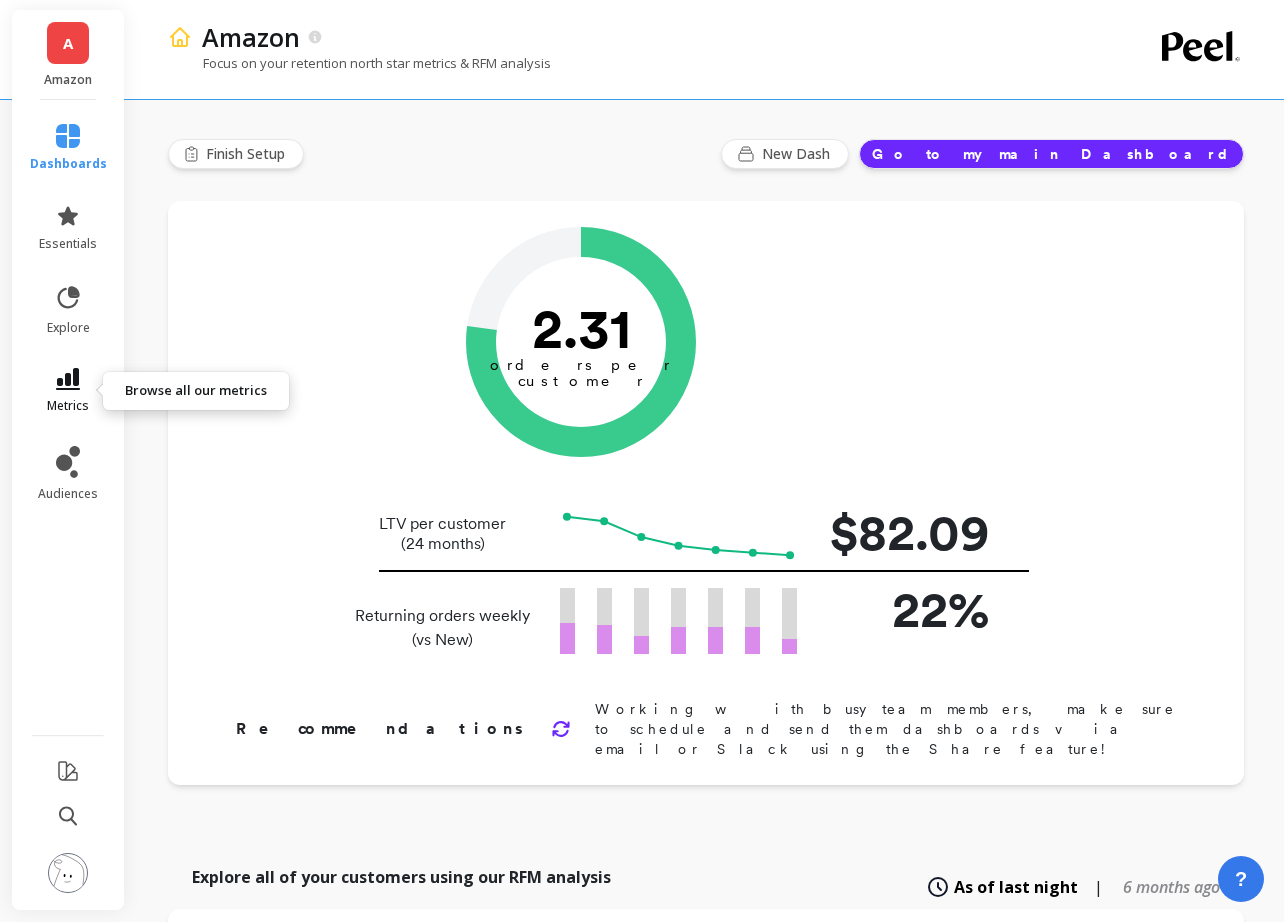 click on "metrics" at bounding box center [68, 391] 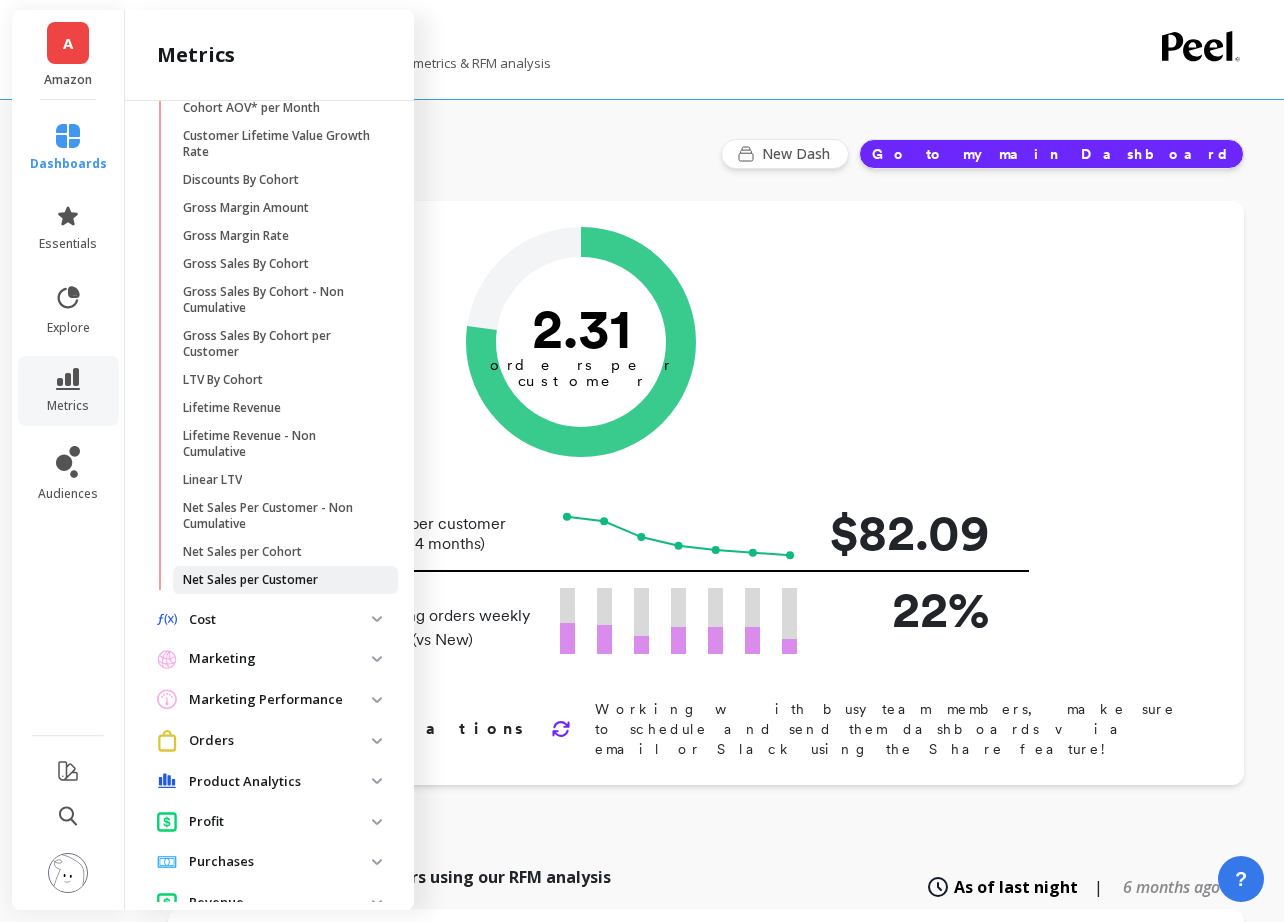 scroll, scrollTop: 308, scrollLeft: 0, axis: vertical 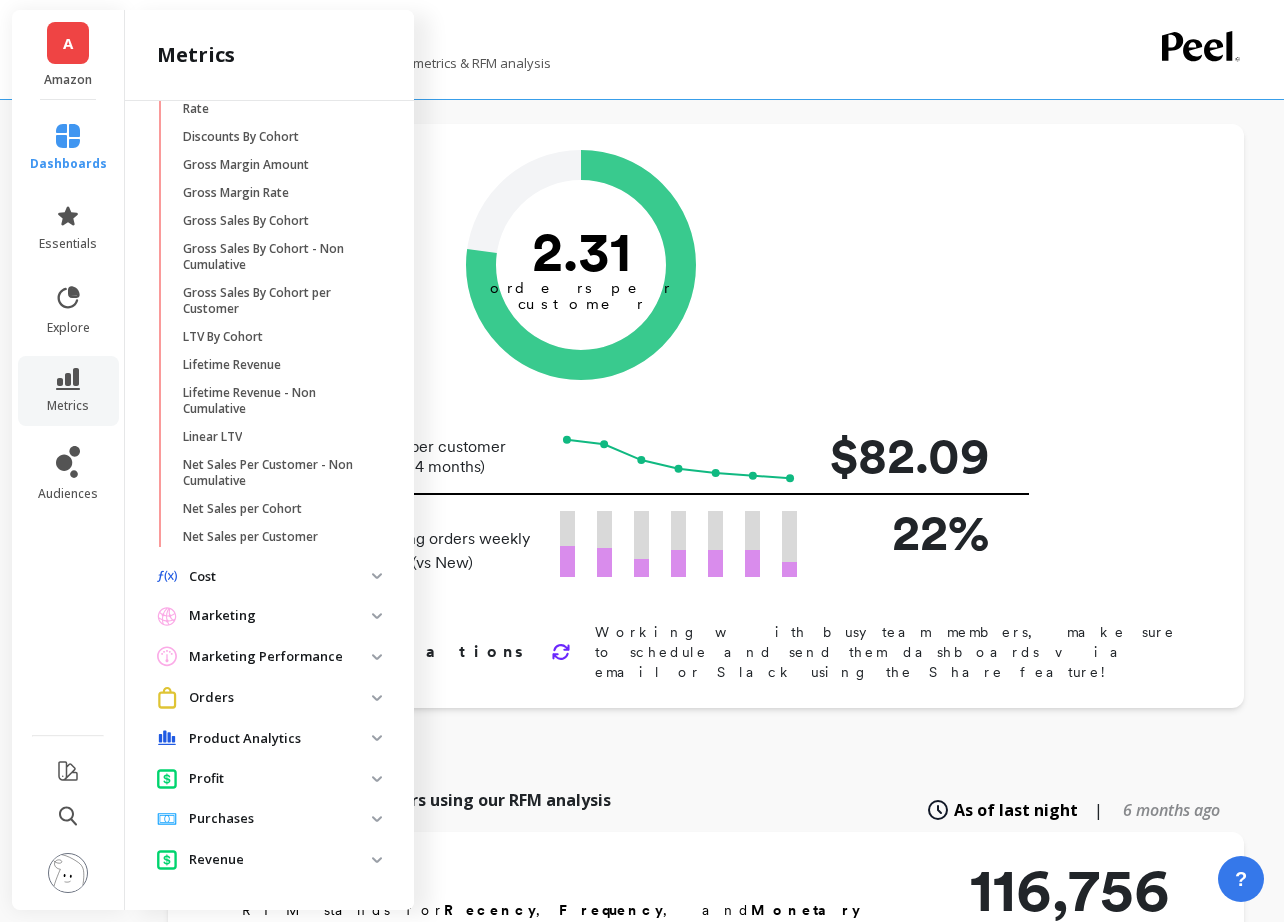 click at bounding box center (377, 779) 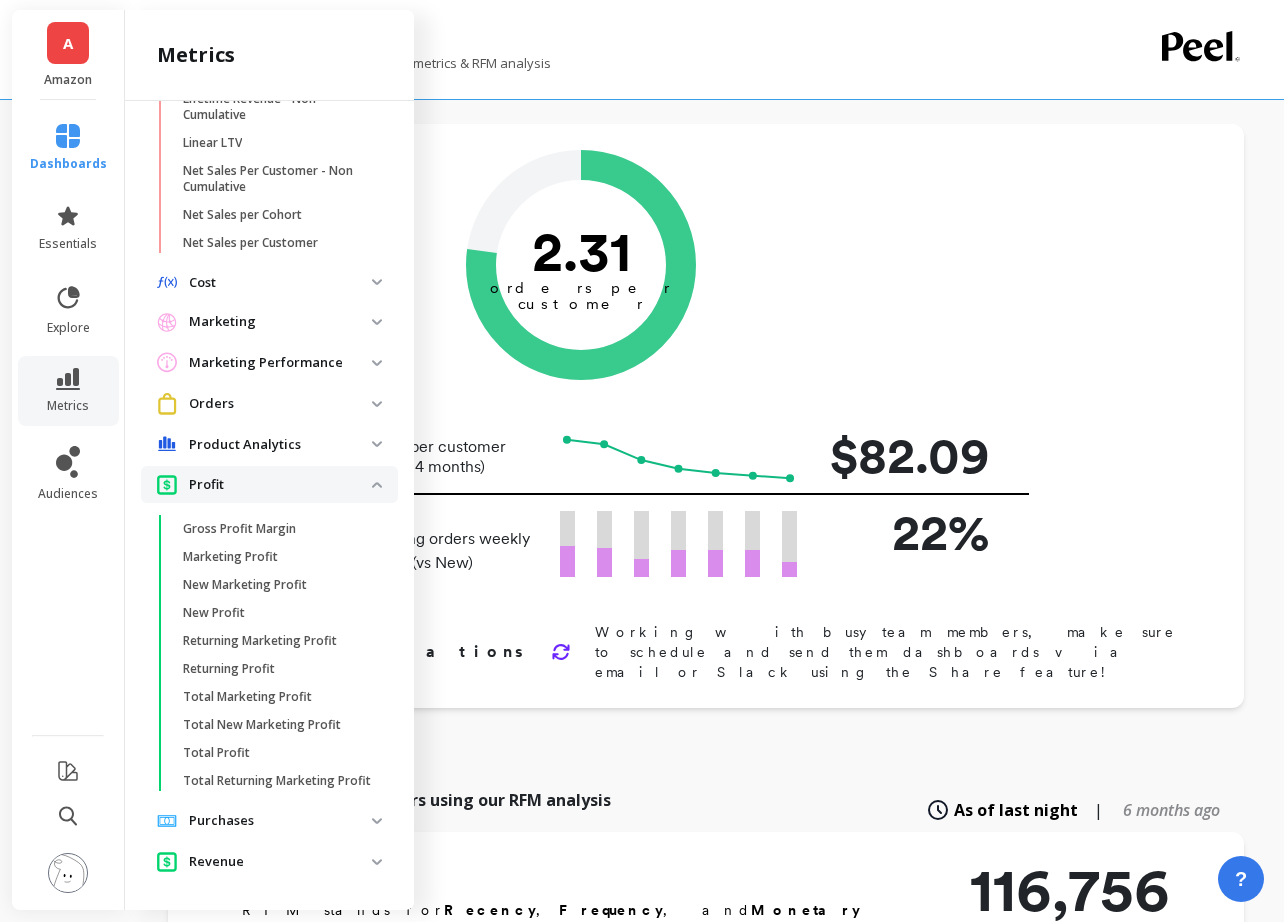 scroll, scrollTop: 604, scrollLeft: 0, axis: vertical 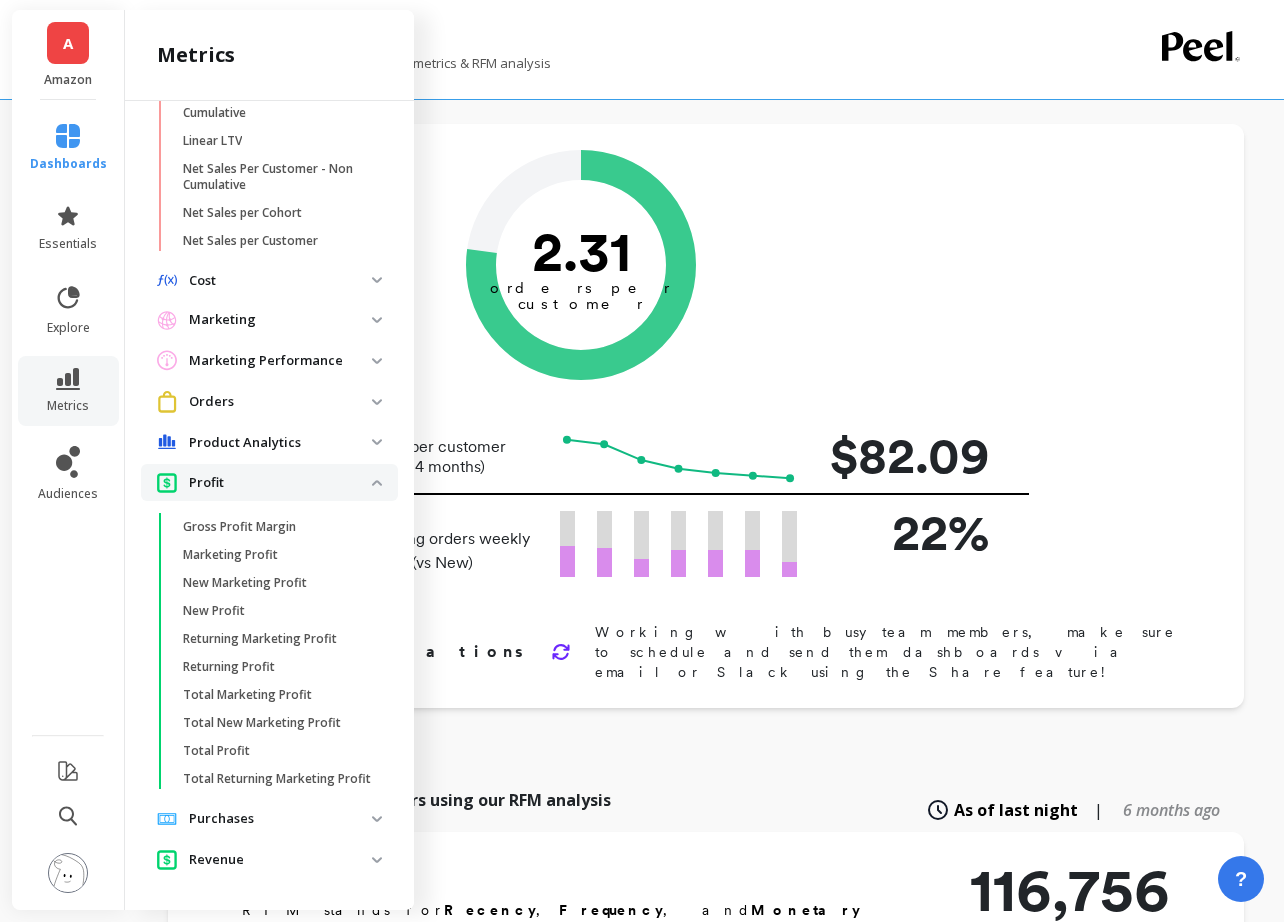 click on "Purchases" at bounding box center [280, 819] 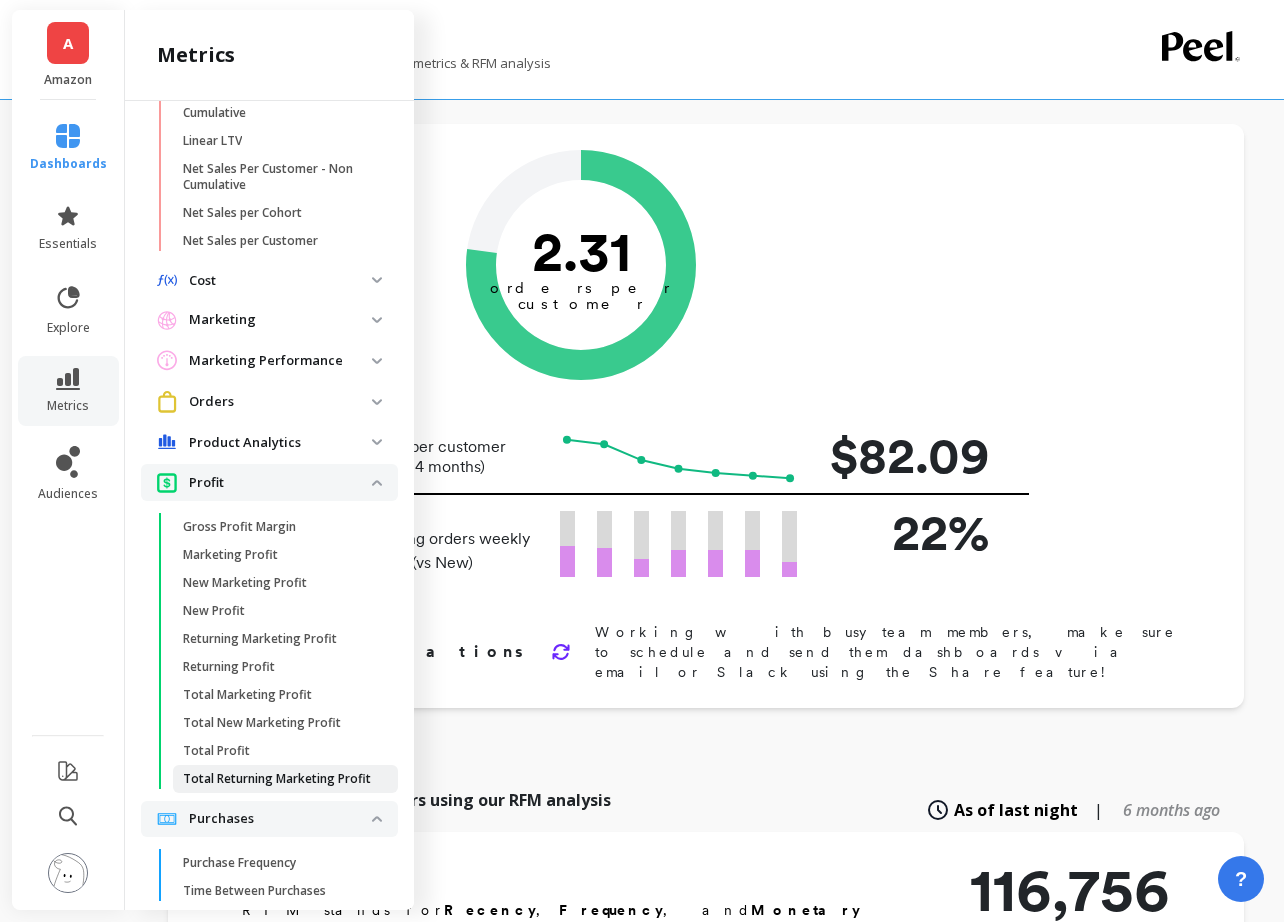 scroll, scrollTop: 676, scrollLeft: 0, axis: vertical 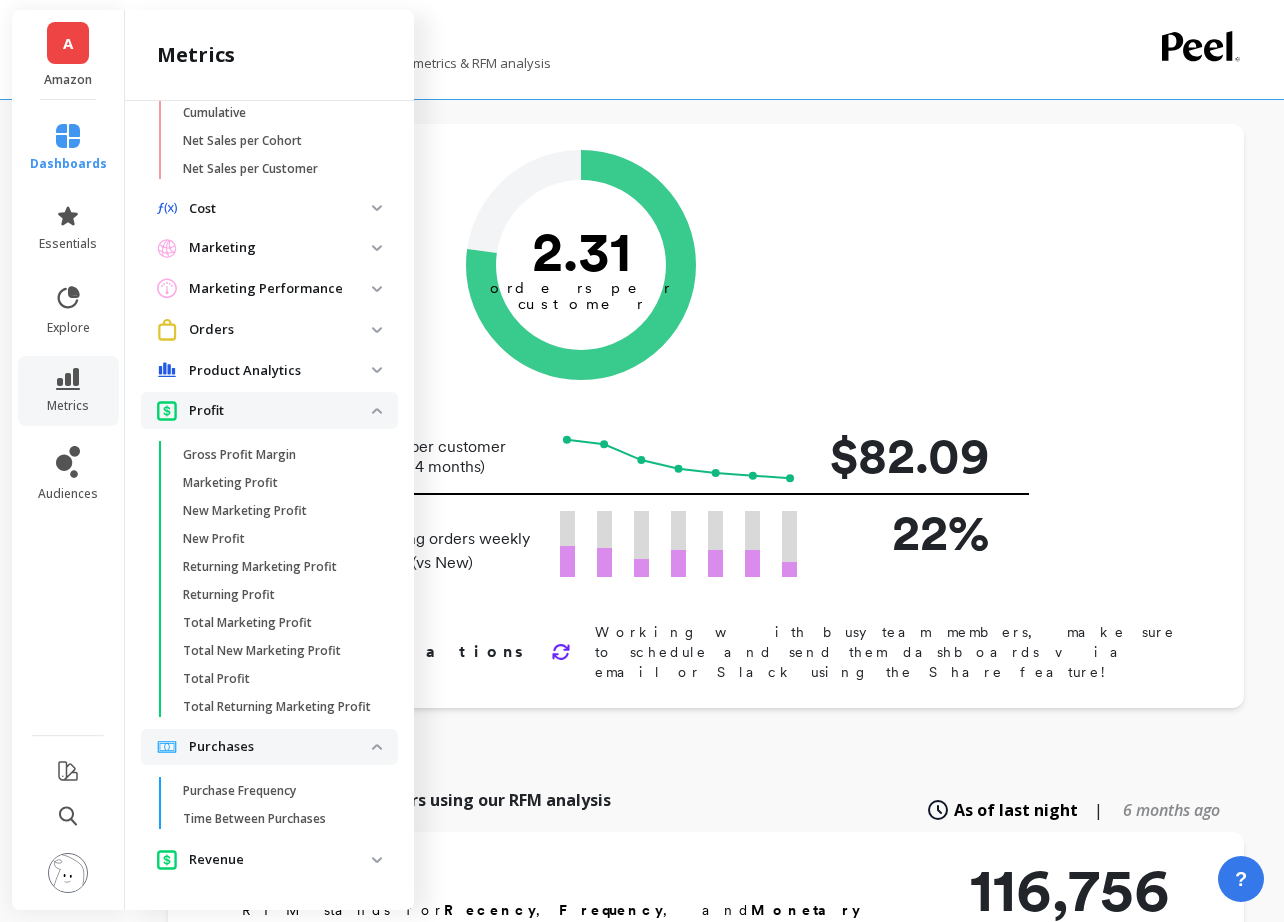 click on "Revenue" at bounding box center (280, 860) 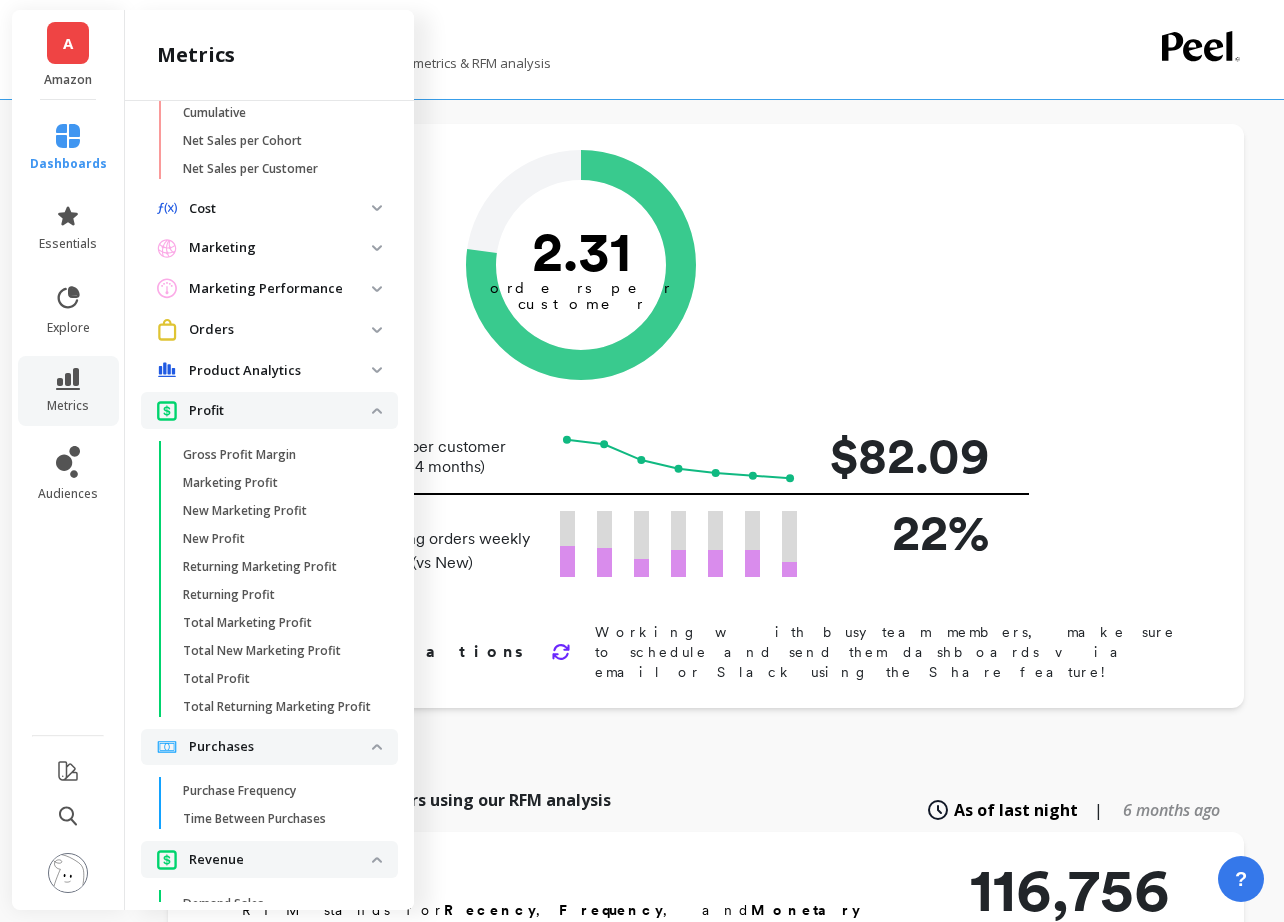 scroll, scrollTop: 1116, scrollLeft: 0, axis: vertical 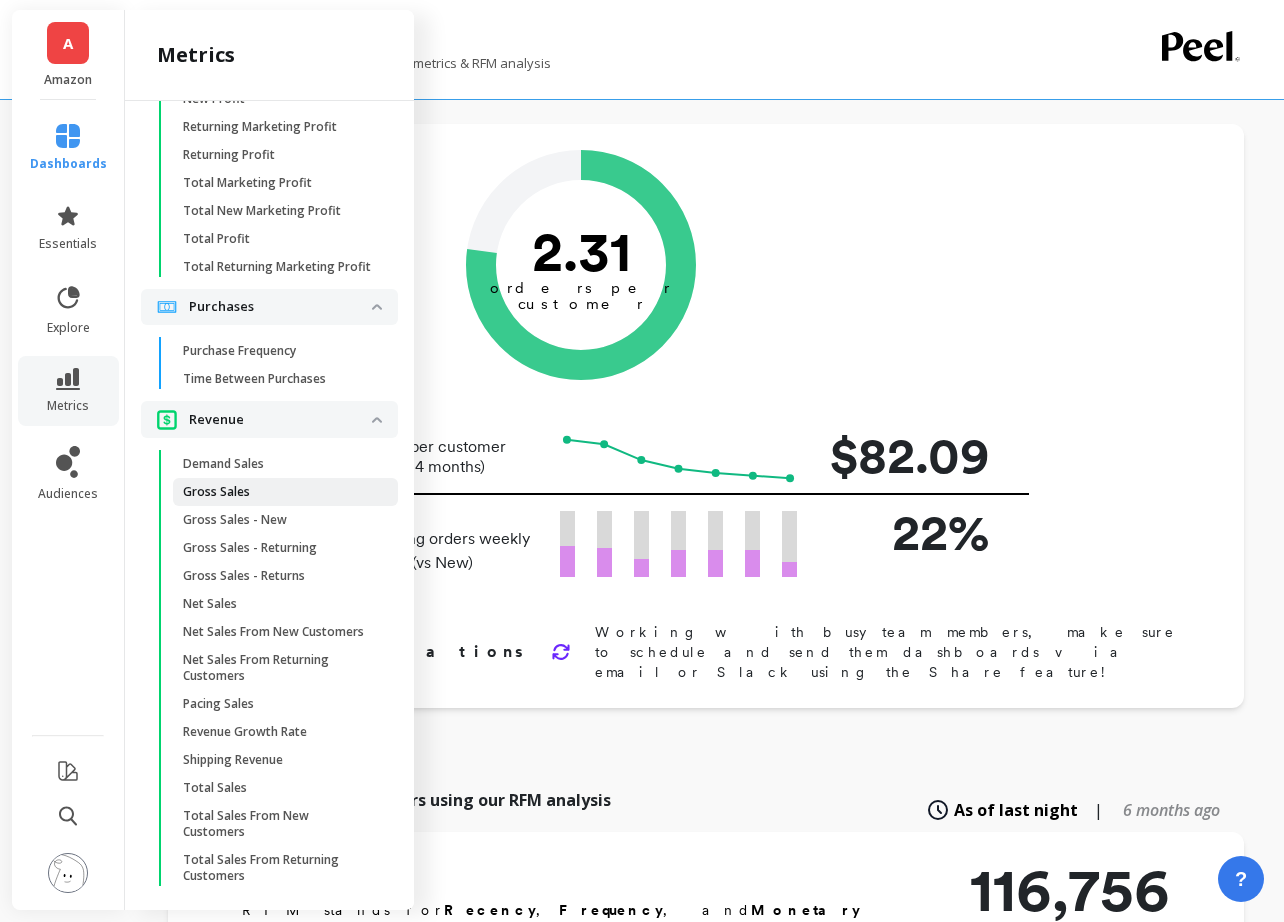 click on "Gross Sales" at bounding box center (278, 492) 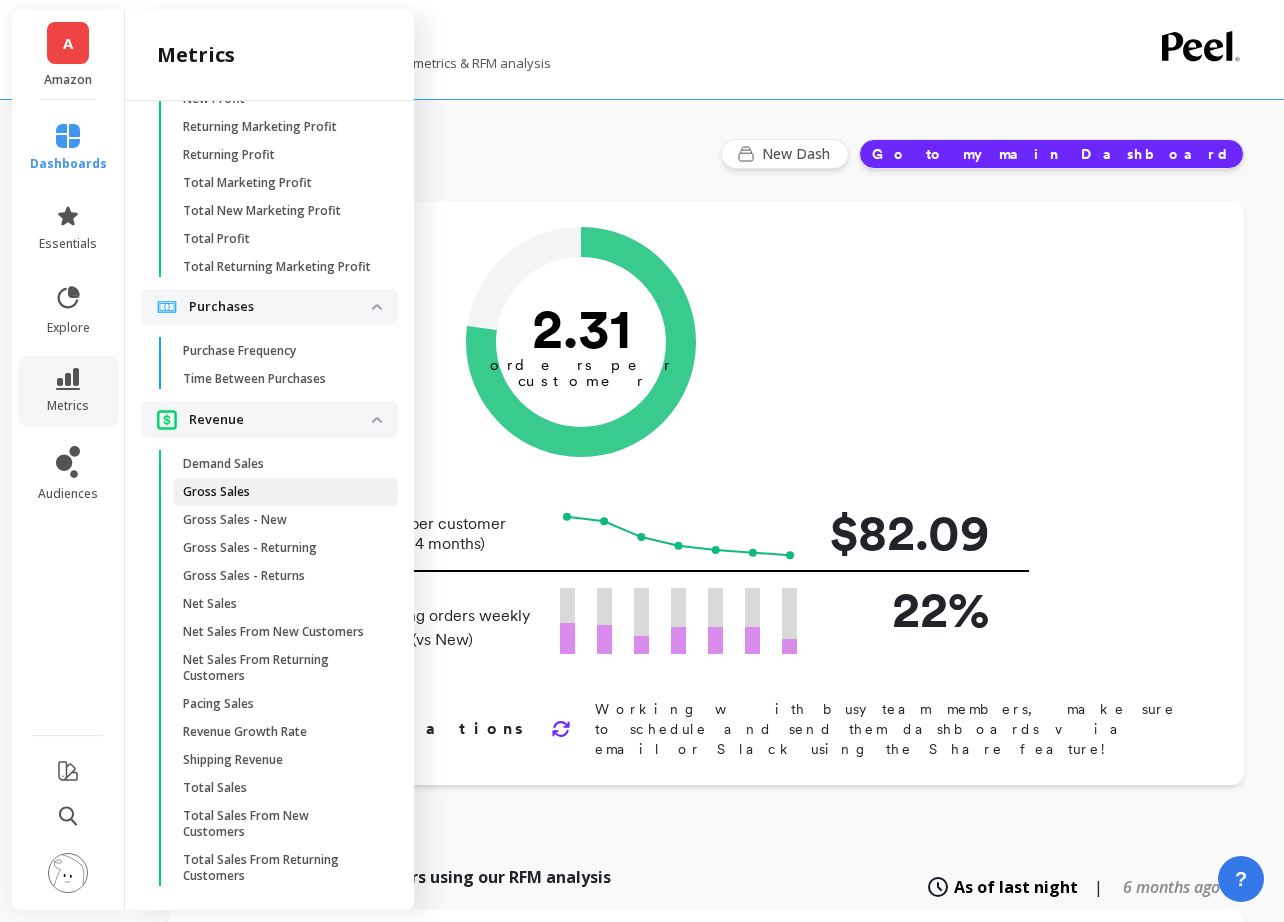 scroll, scrollTop: 0, scrollLeft: 0, axis: both 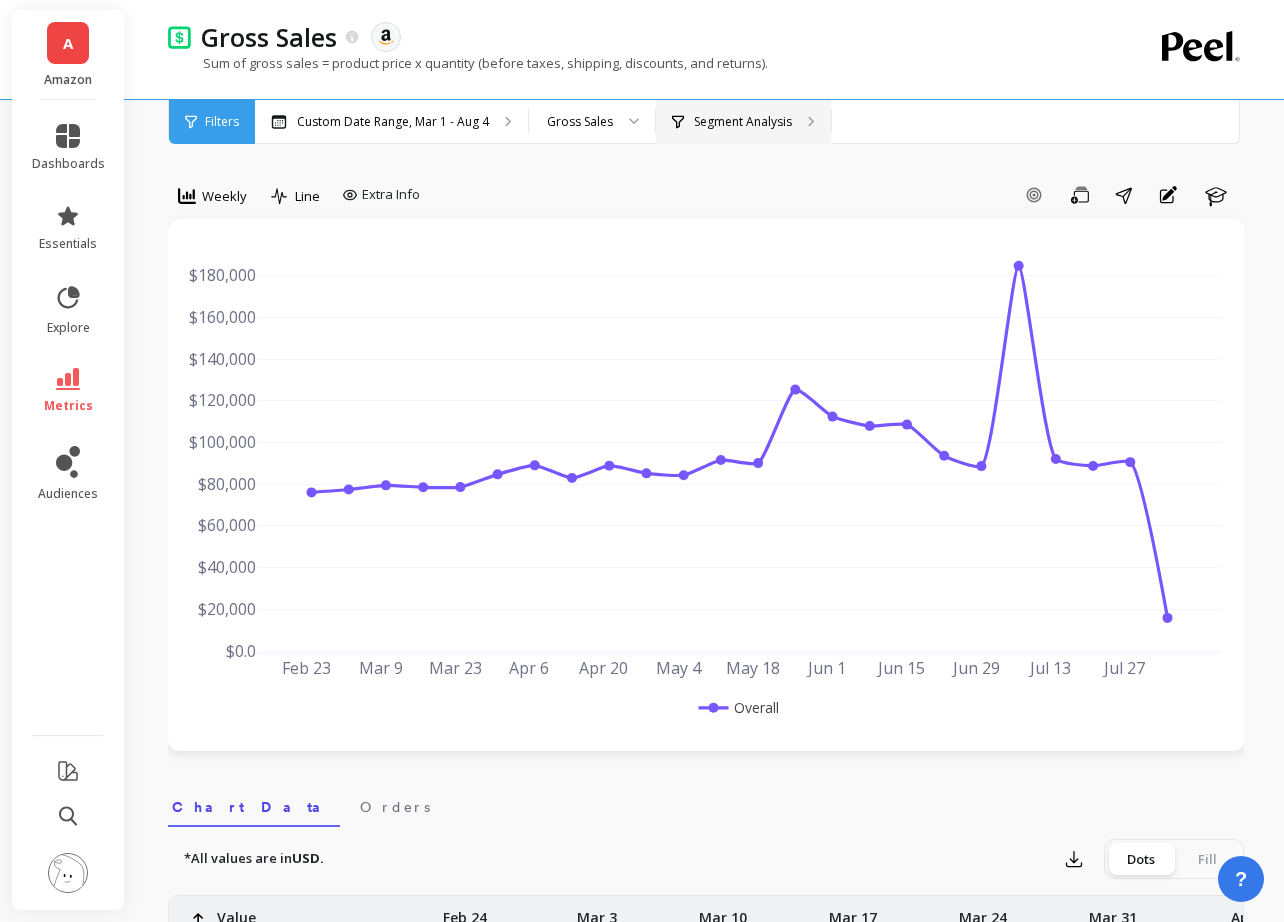 click on "Segment Analysis" at bounding box center [743, 122] 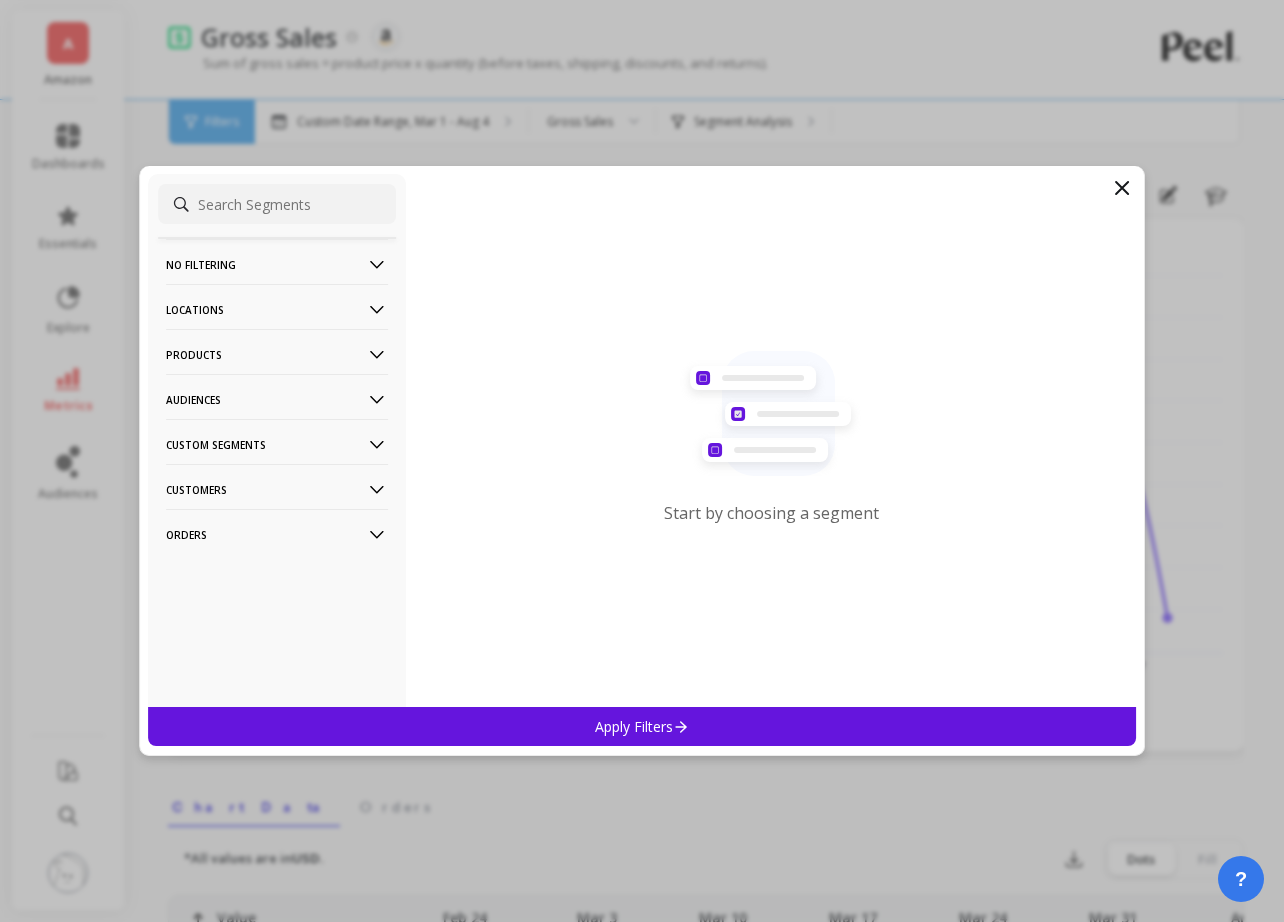 click 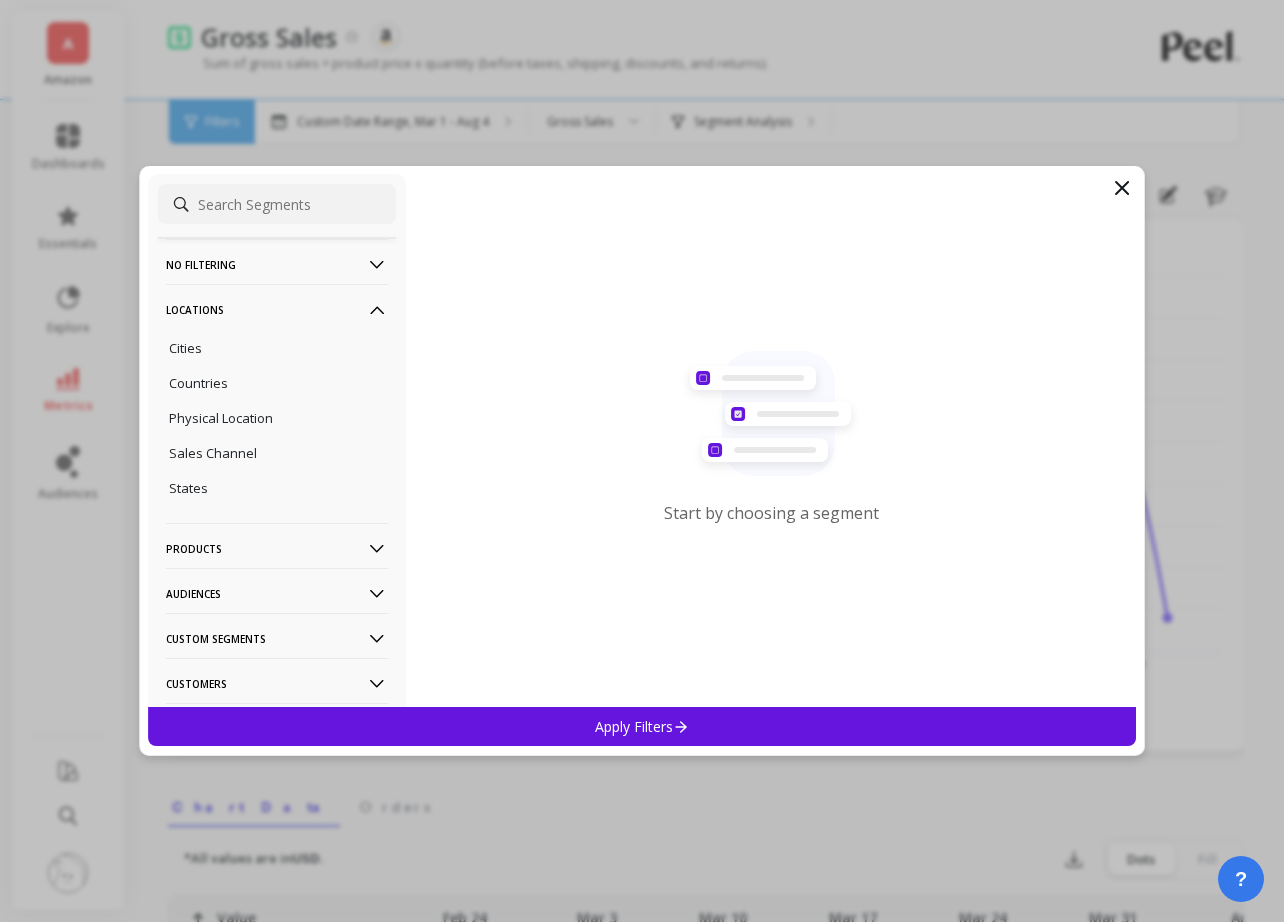 click 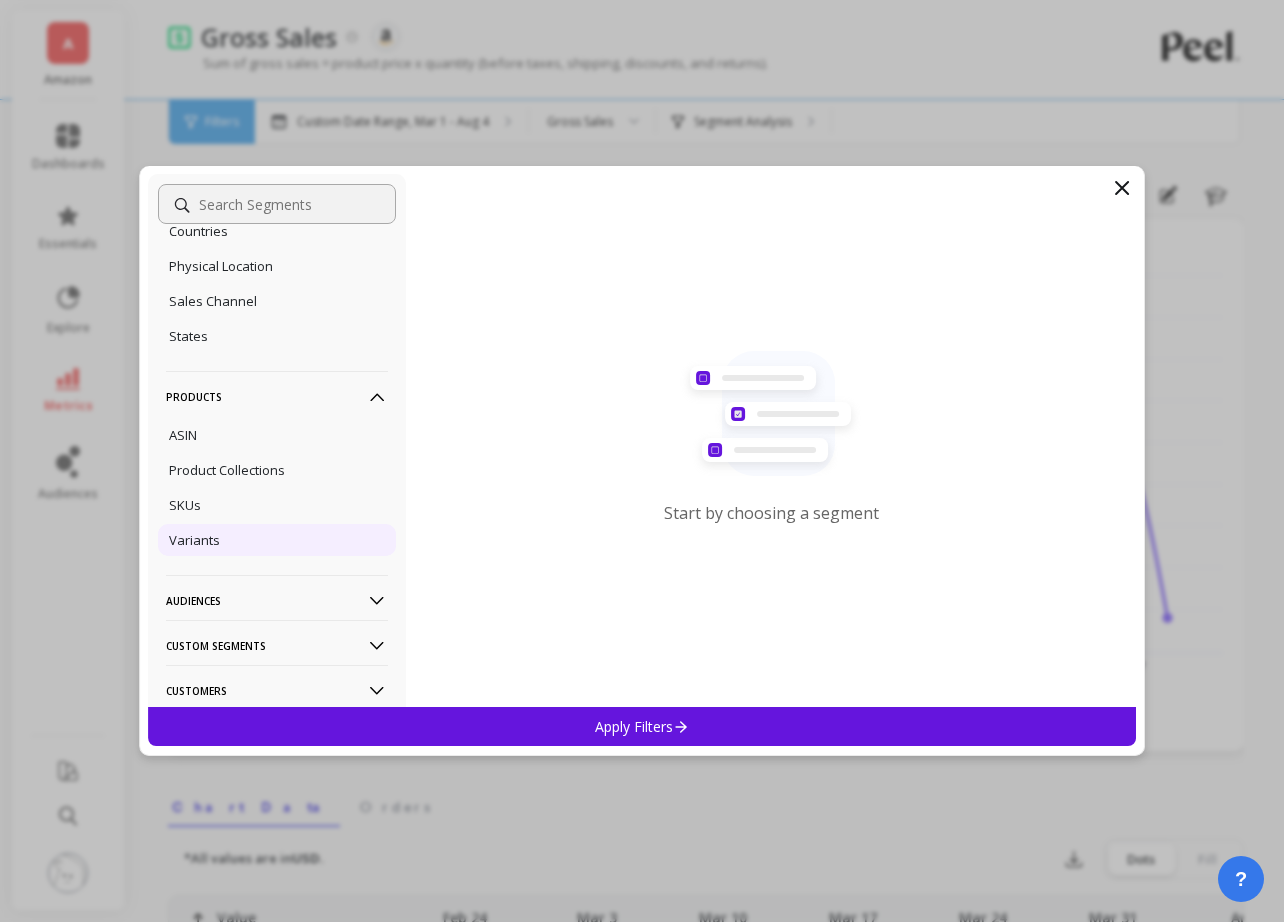 scroll, scrollTop: 184, scrollLeft: 0, axis: vertical 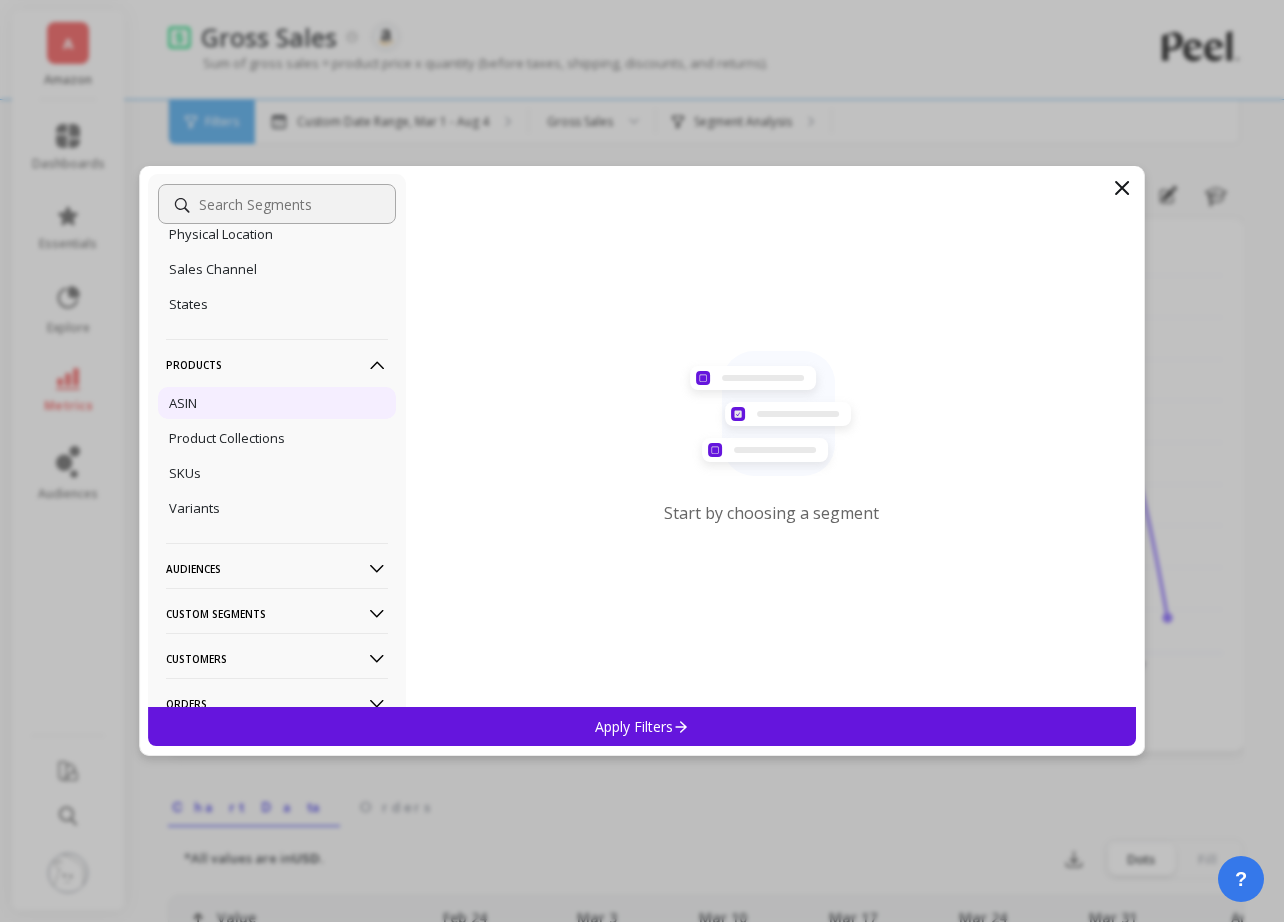 click on "ASIN" at bounding box center [277, 403] 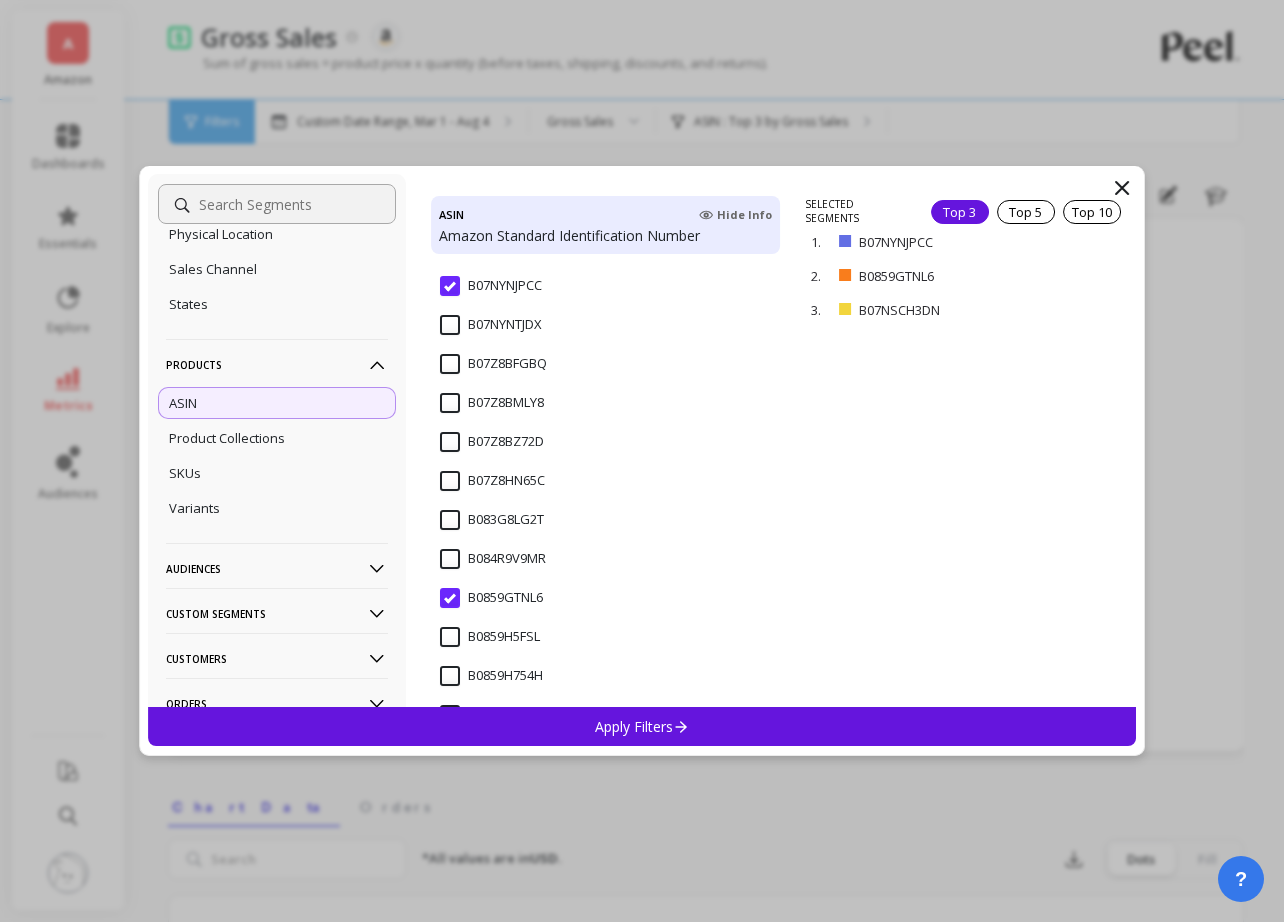 scroll, scrollTop: 513, scrollLeft: 0, axis: vertical 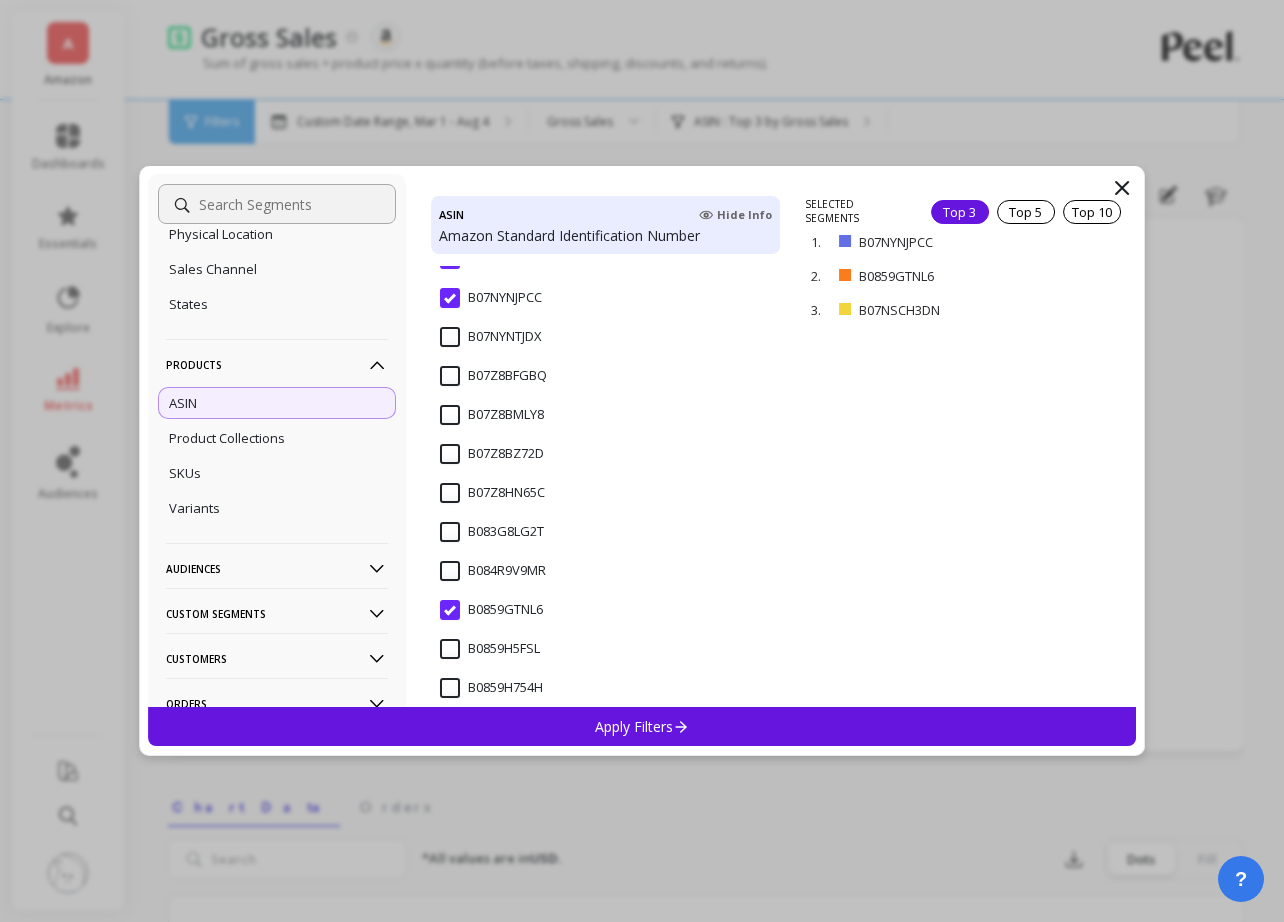 click on "B07Z8BMLY8" at bounding box center (492, 415) 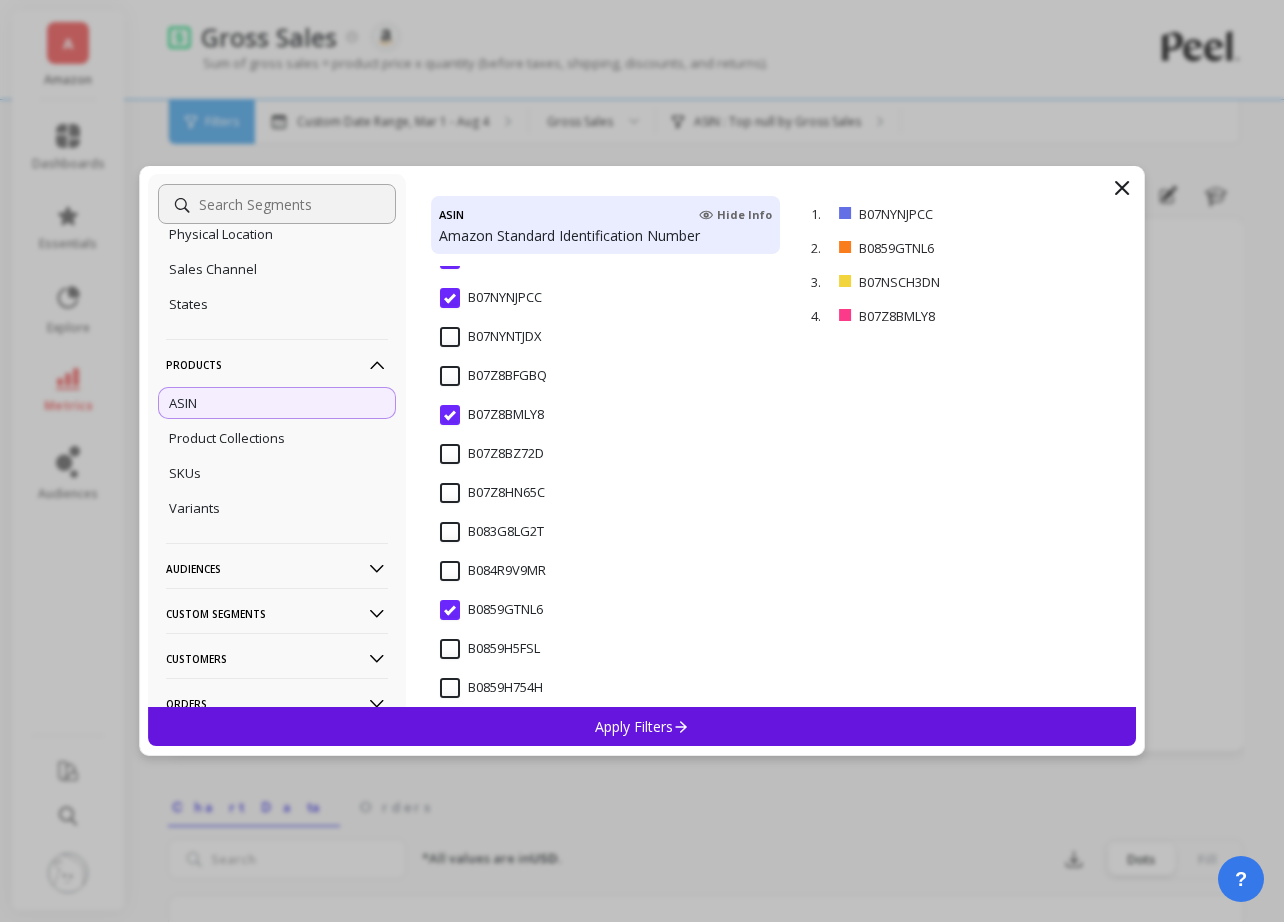 click on "Apply Filters" at bounding box center (642, 726) 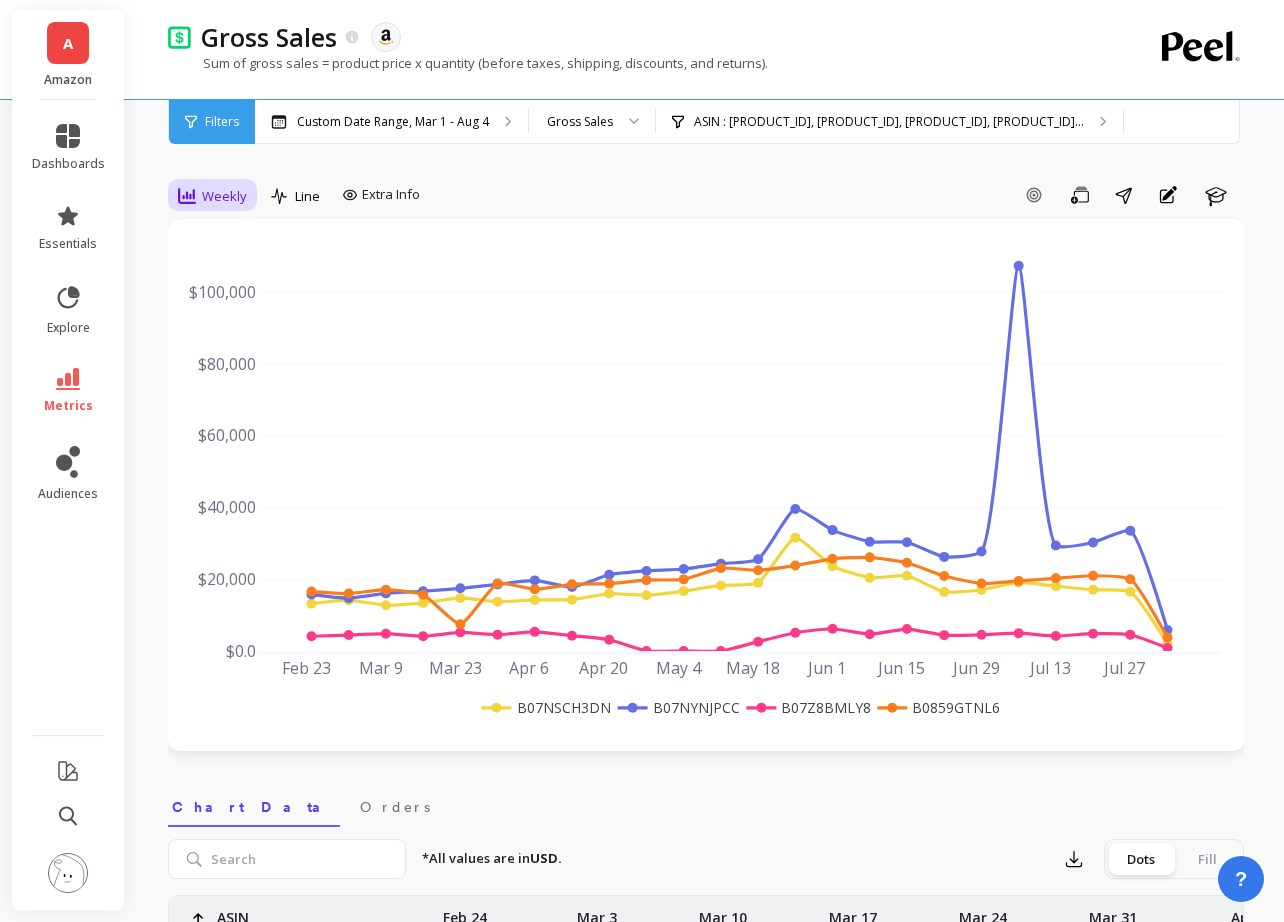 click on "Weekly" at bounding box center [224, 196] 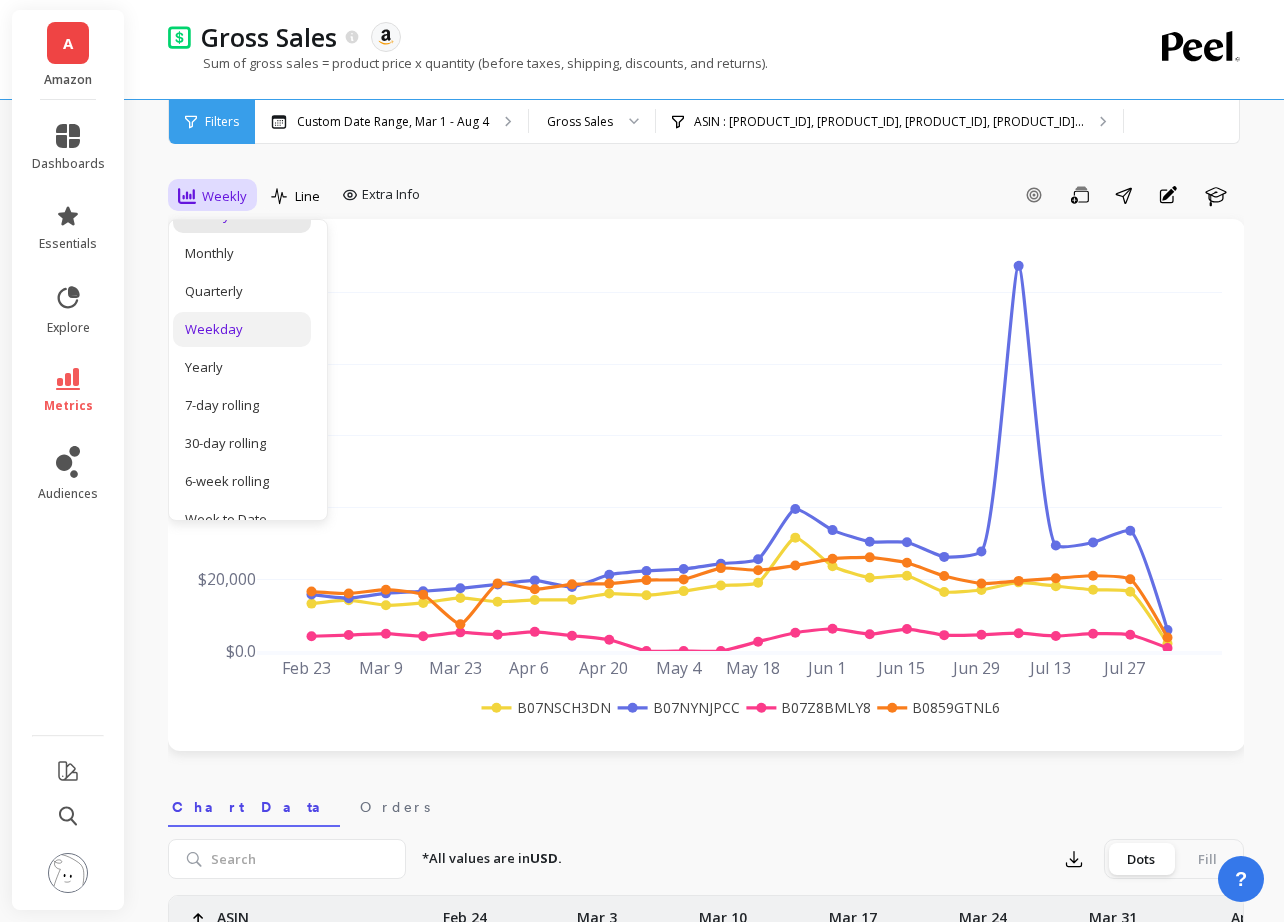 scroll, scrollTop: 113, scrollLeft: 0, axis: vertical 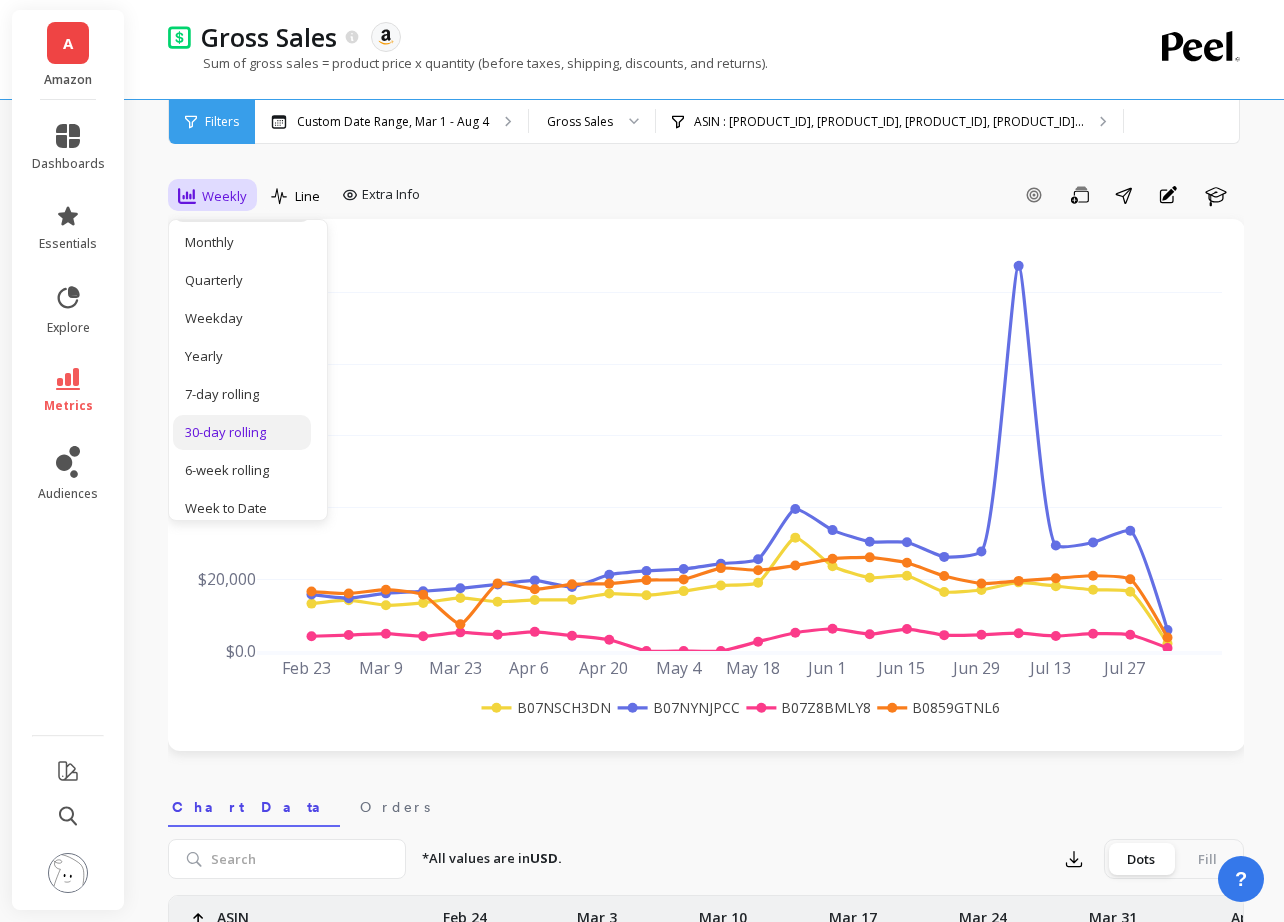 click on "30-day rolling" at bounding box center [242, 432] 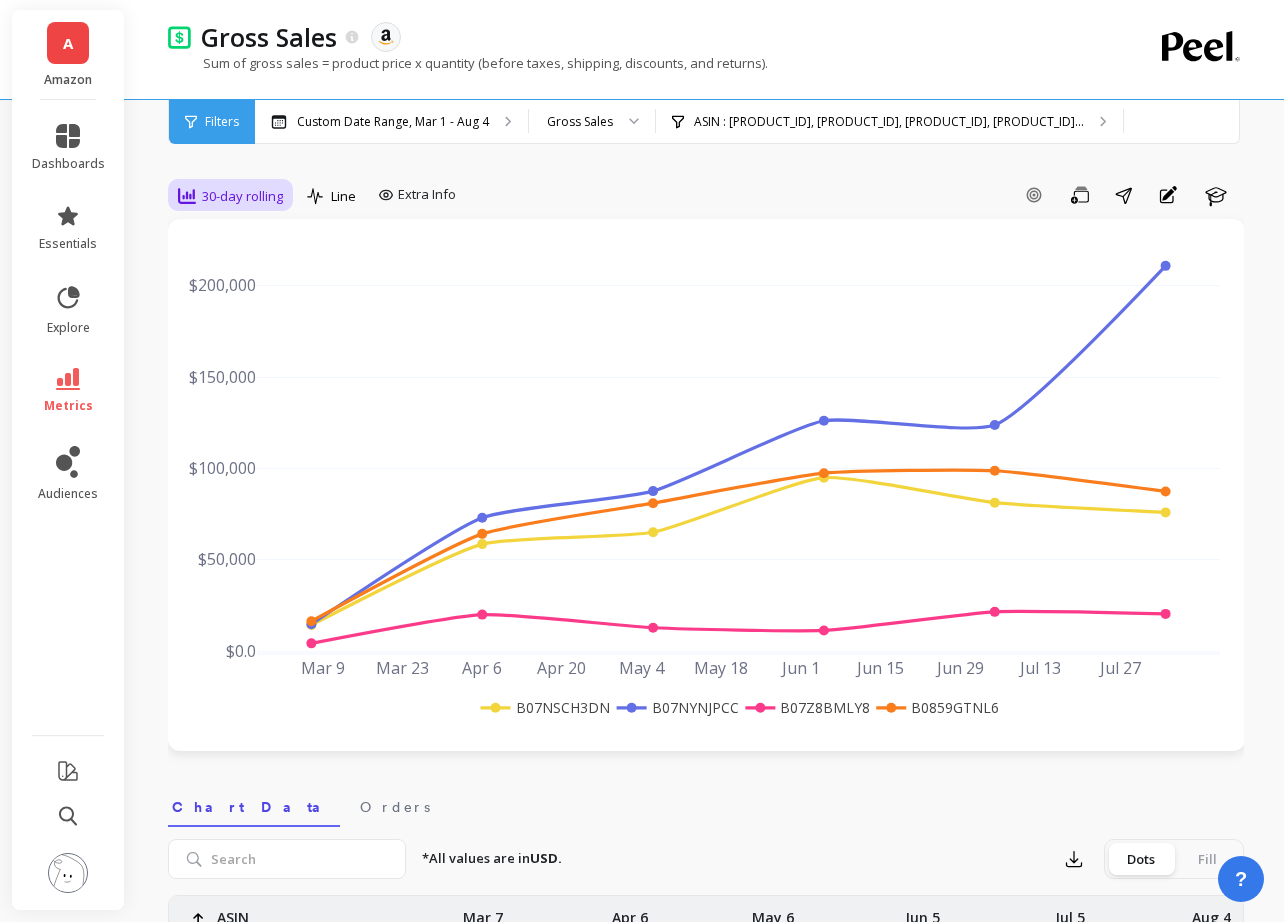 click on "30-day rolling" at bounding box center [242, 196] 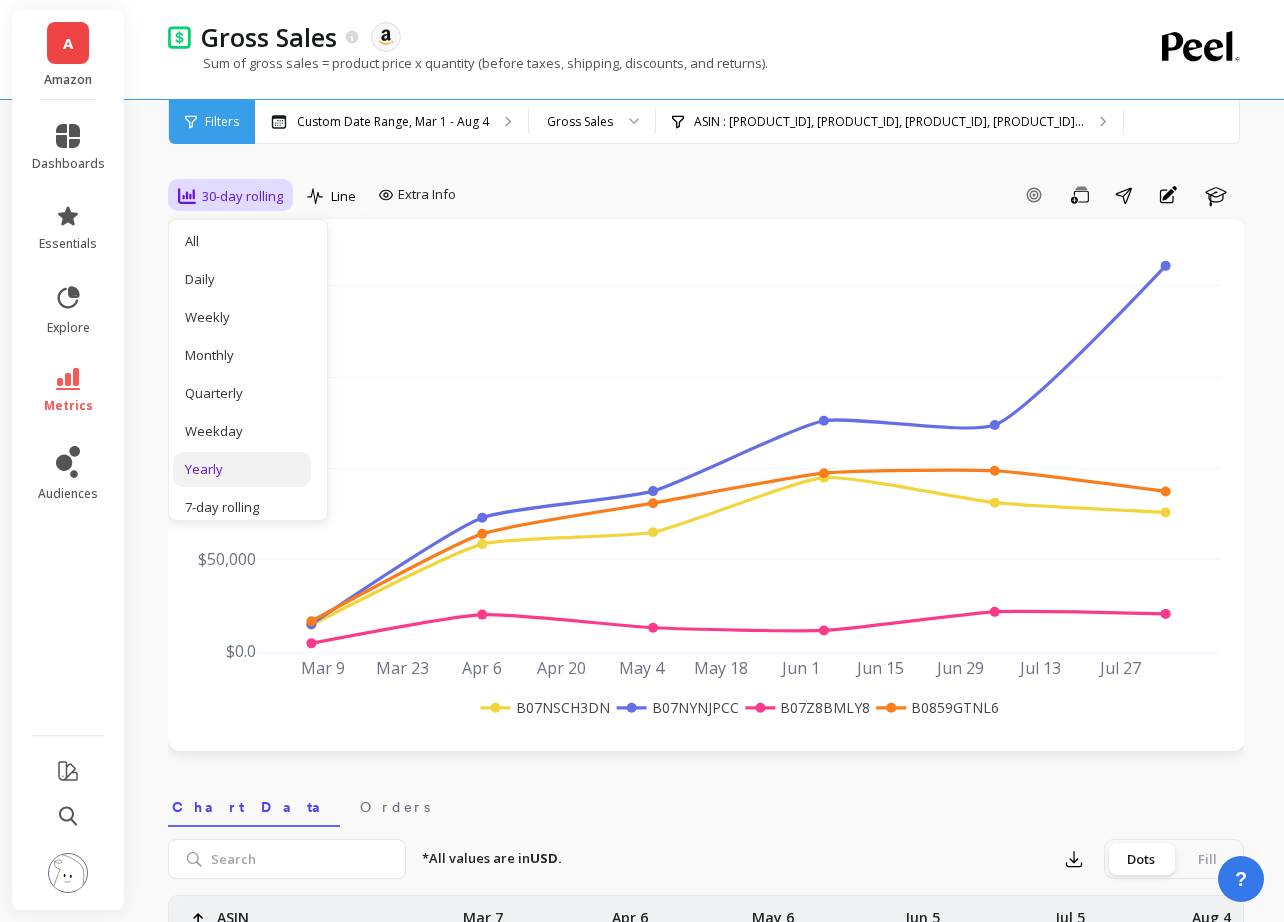 scroll, scrollTop: 53, scrollLeft: 0, axis: vertical 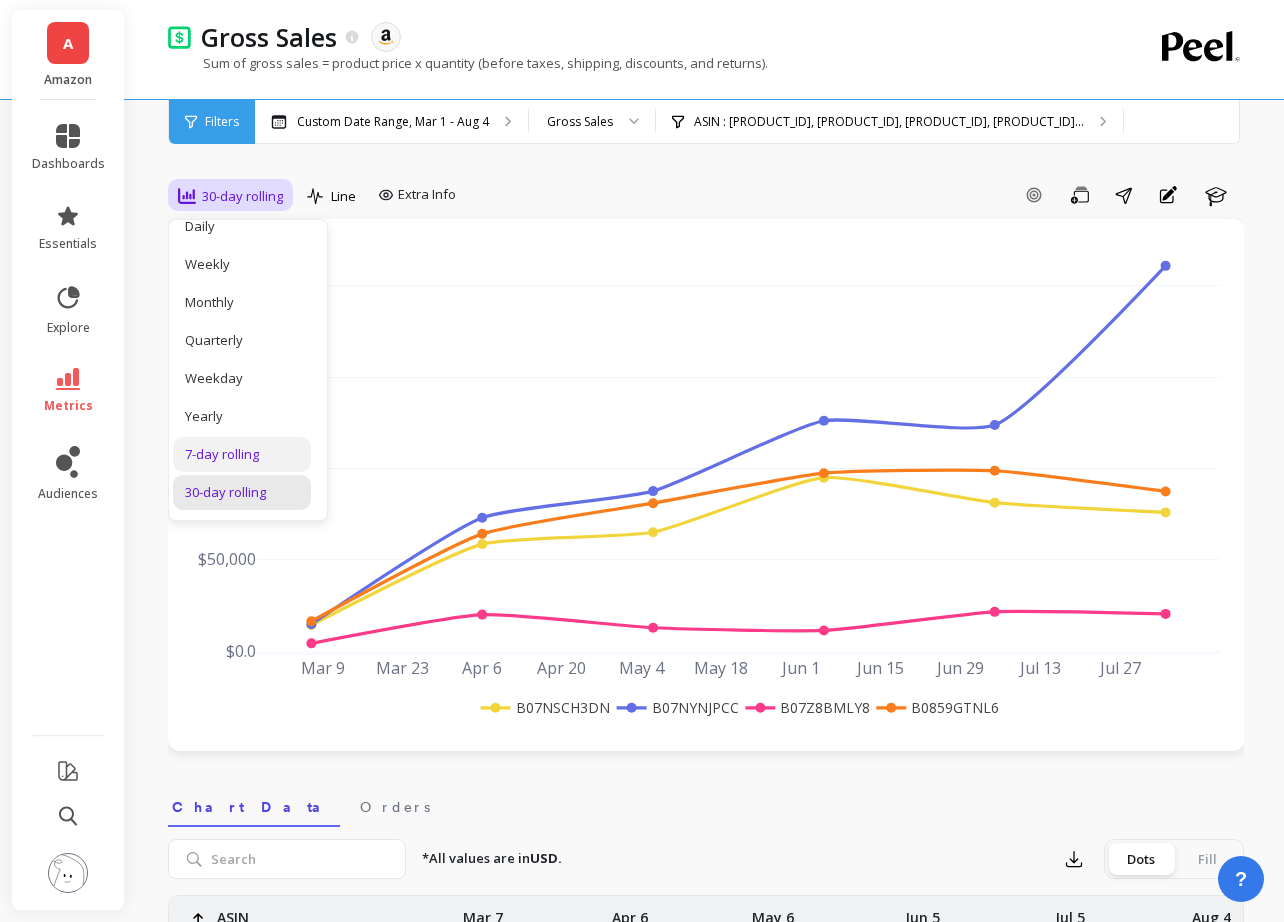 click on "7-day rolling" at bounding box center (242, 454) 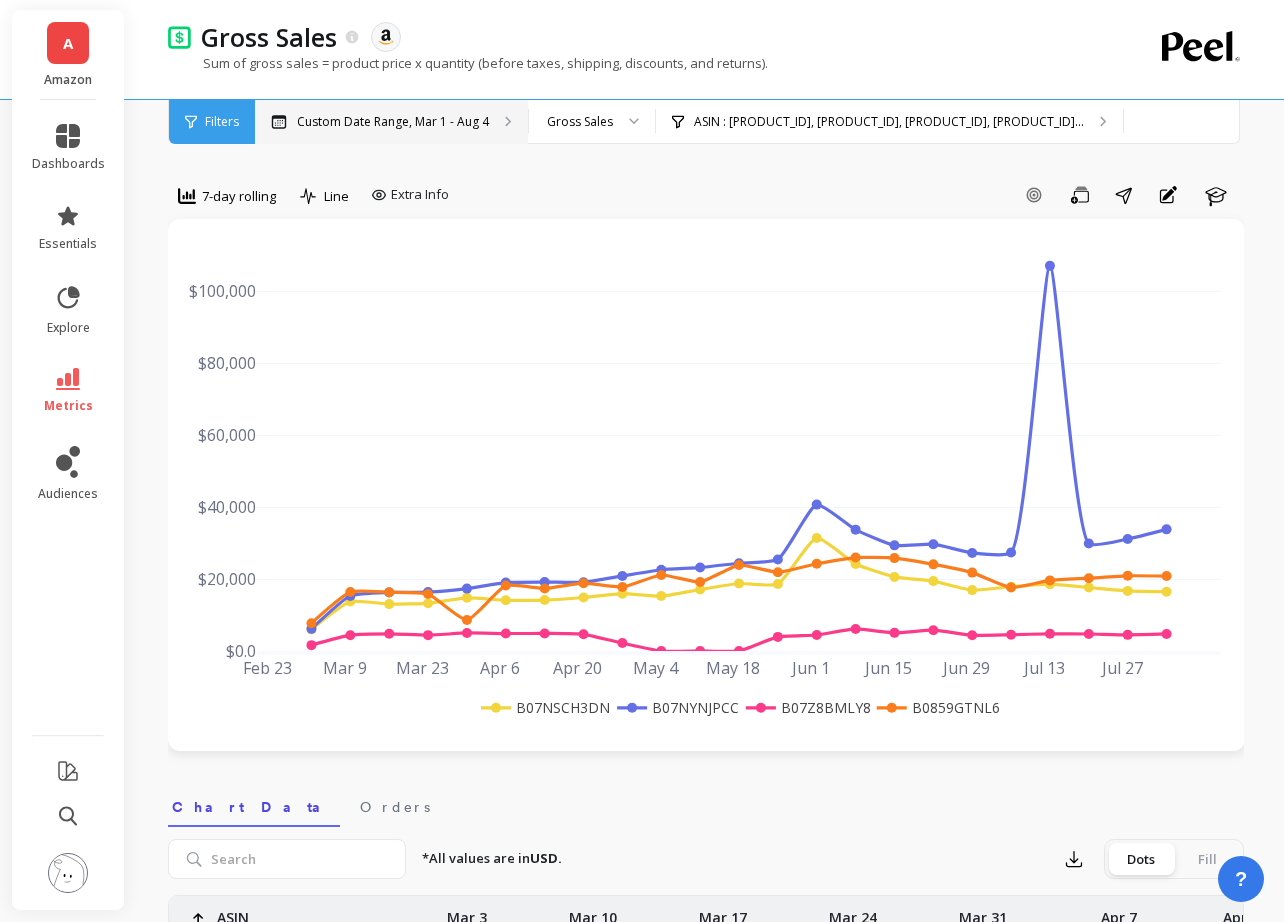 click on "Custom Date Range,  Mar 1 - Aug 4" at bounding box center [391, 122] 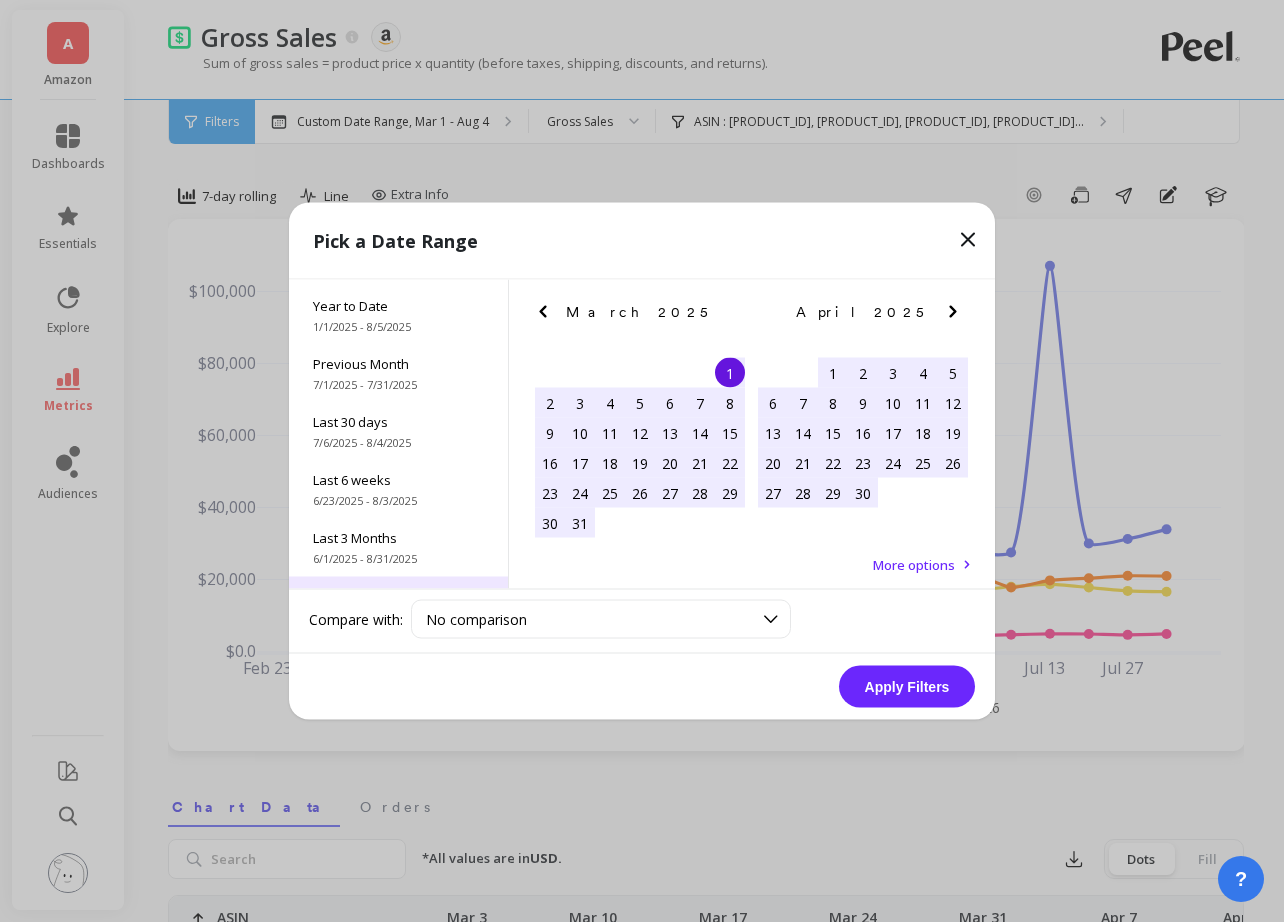 scroll, scrollTop: 0, scrollLeft: 0, axis: both 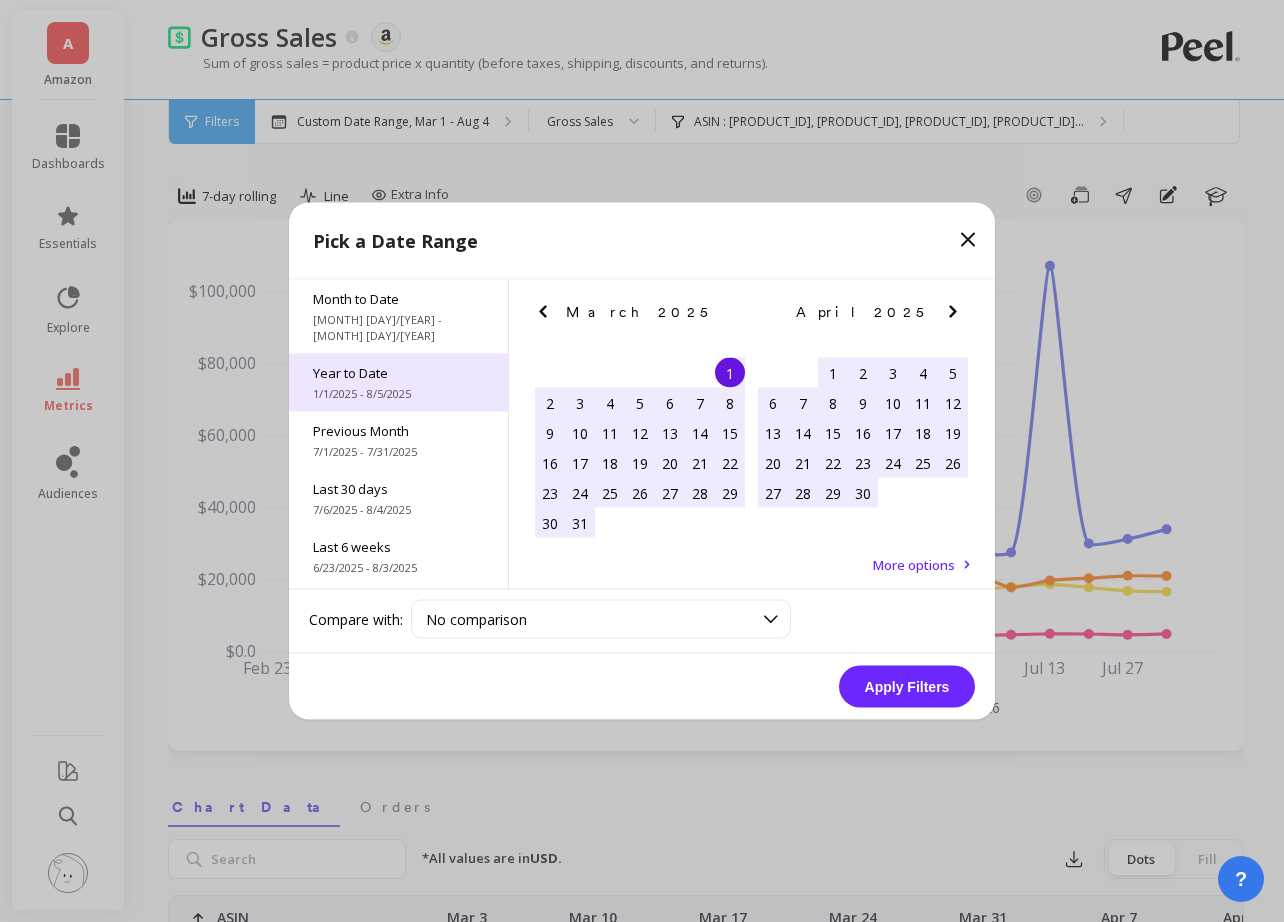 click on "Year to Date" at bounding box center [398, 373] 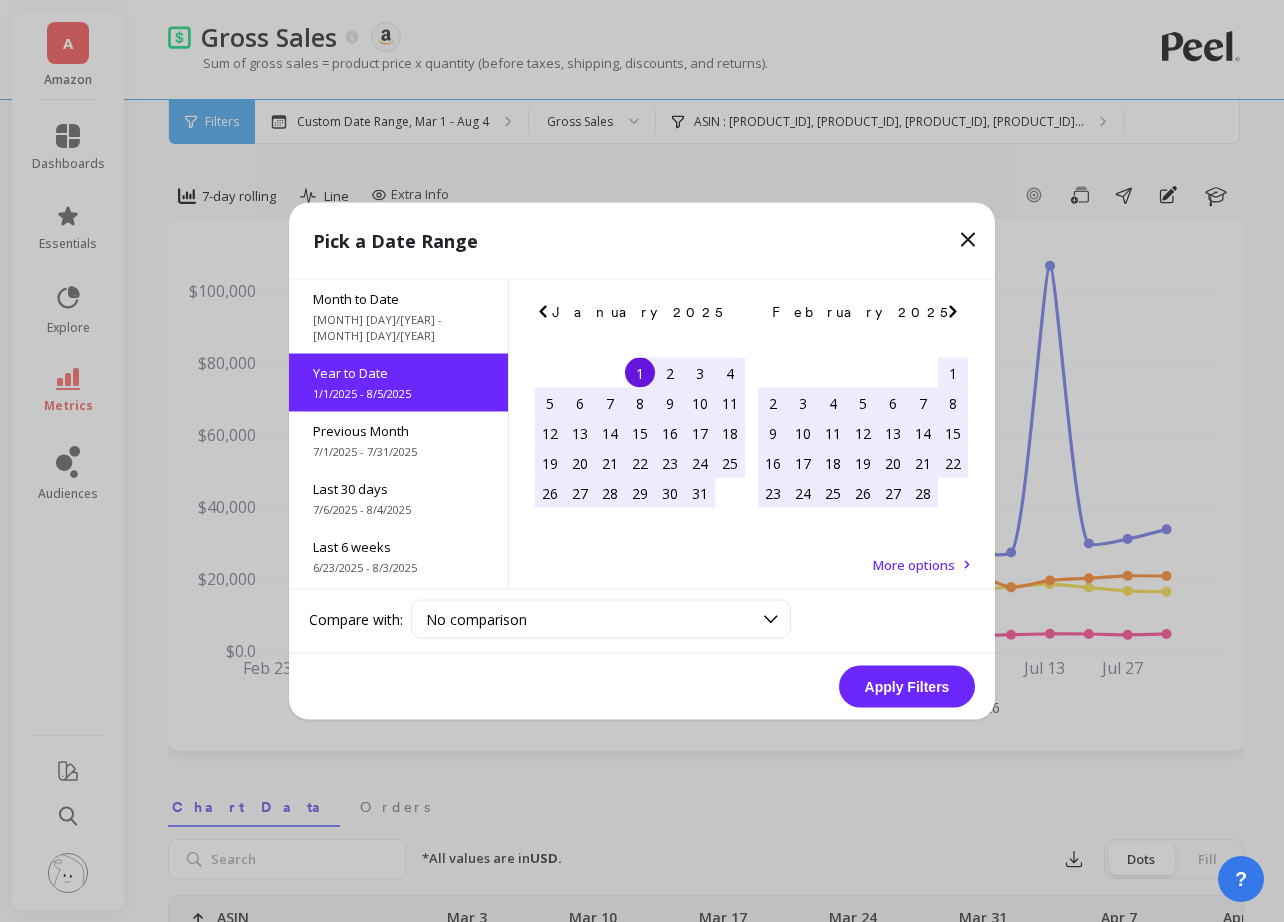 click on "Apply Filters" at bounding box center (907, 687) 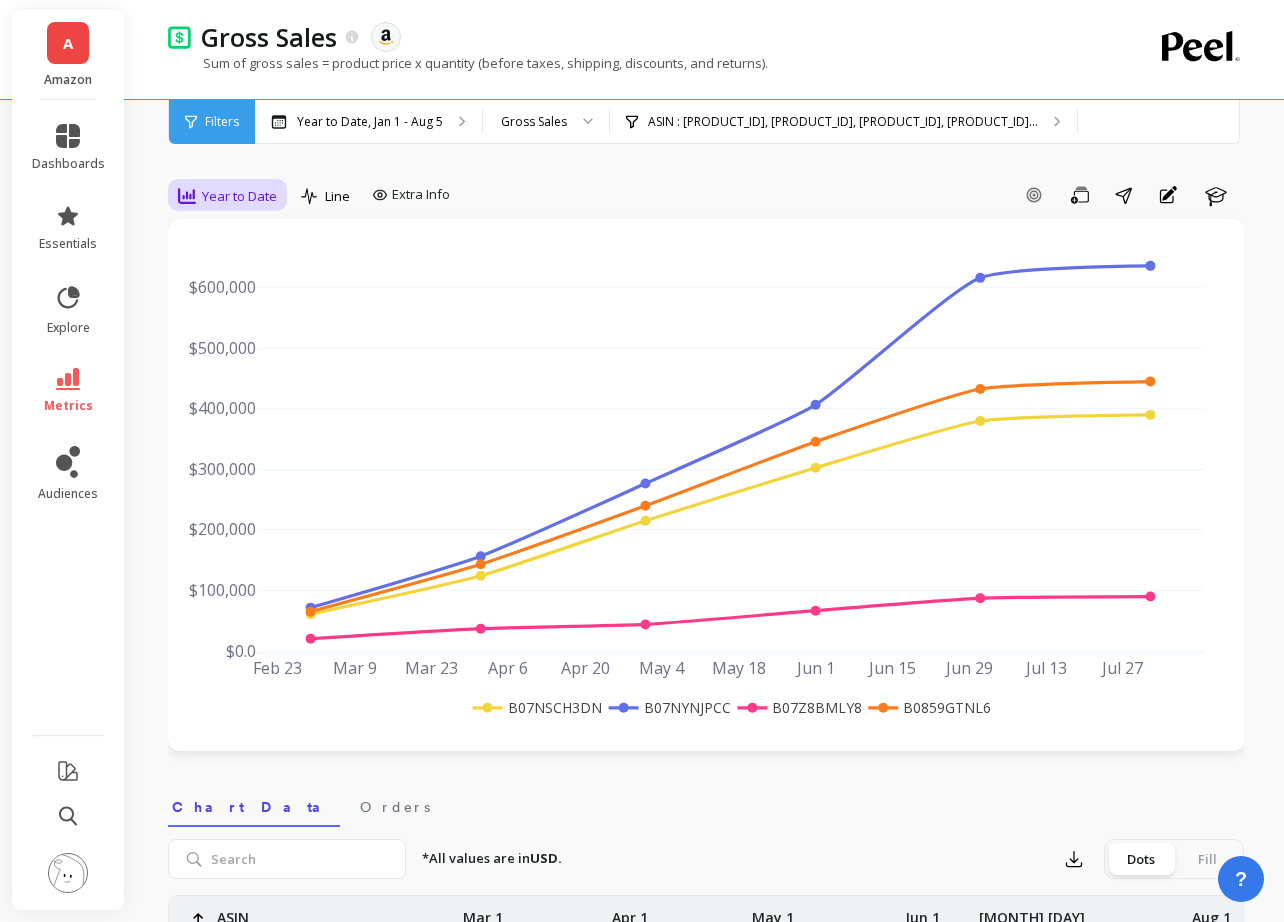 click on "Year to Date" at bounding box center [239, 196] 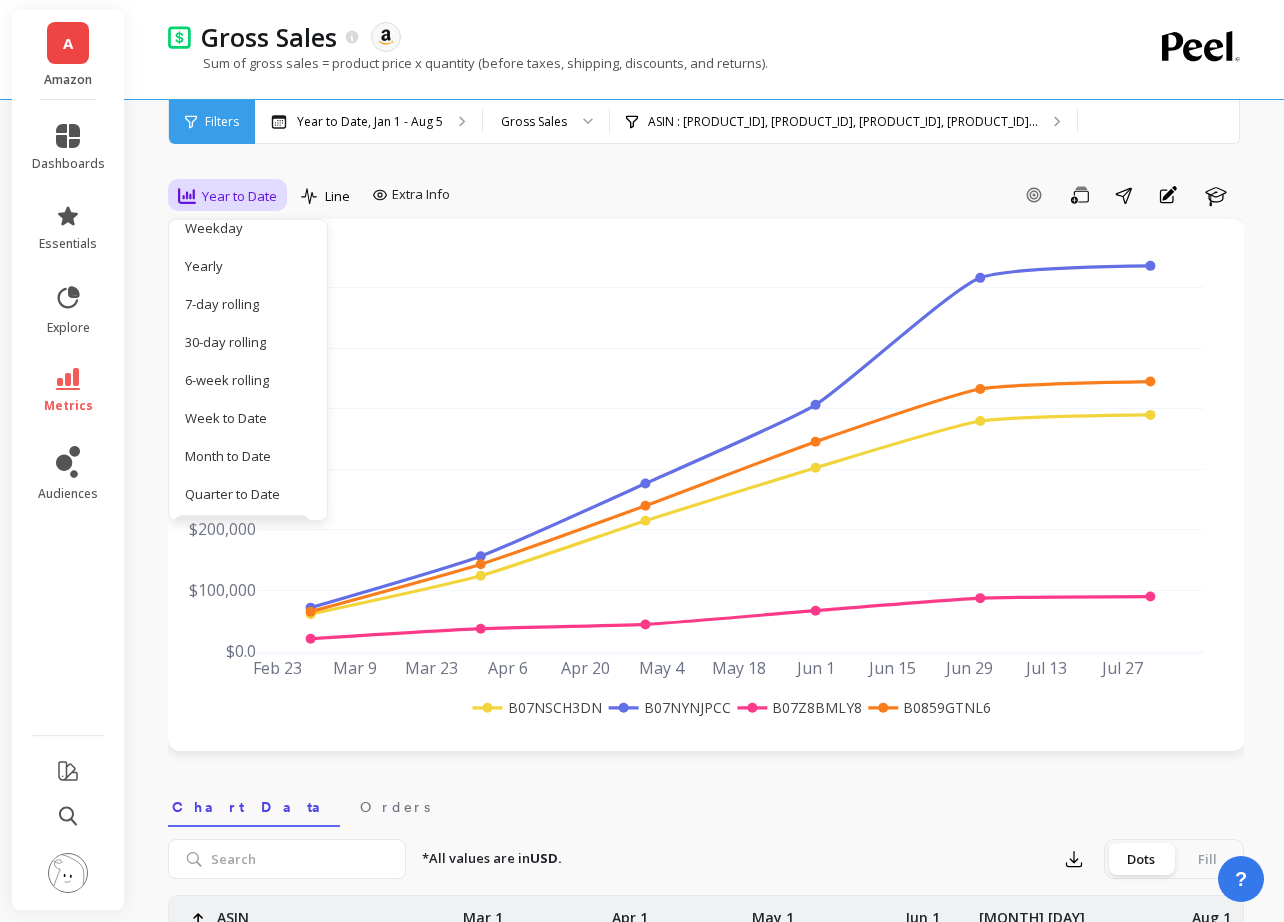 scroll, scrollTop: 215, scrollLeft: 0, axis: vertical 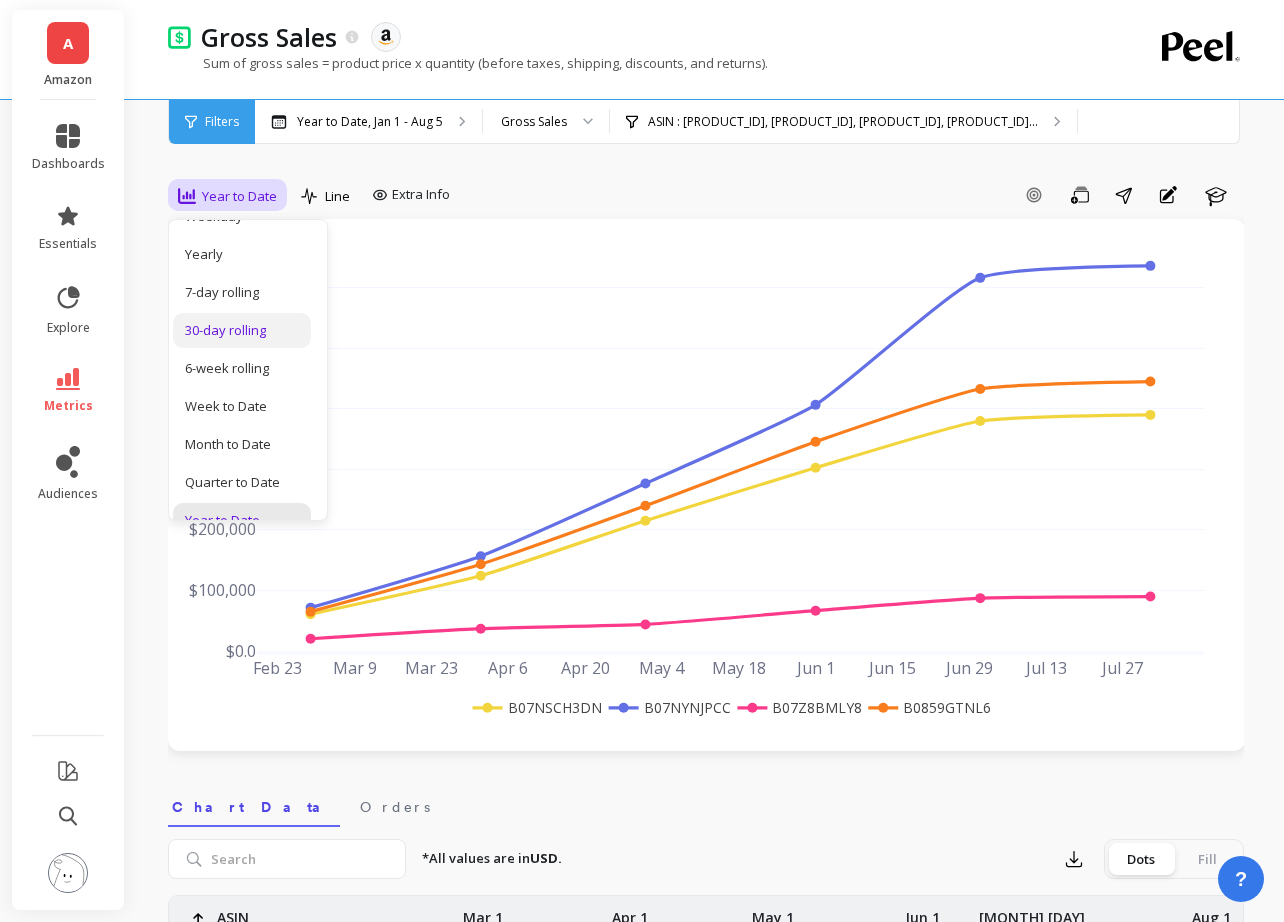 click on "30-day rolling" at bounding box center [242, 330] 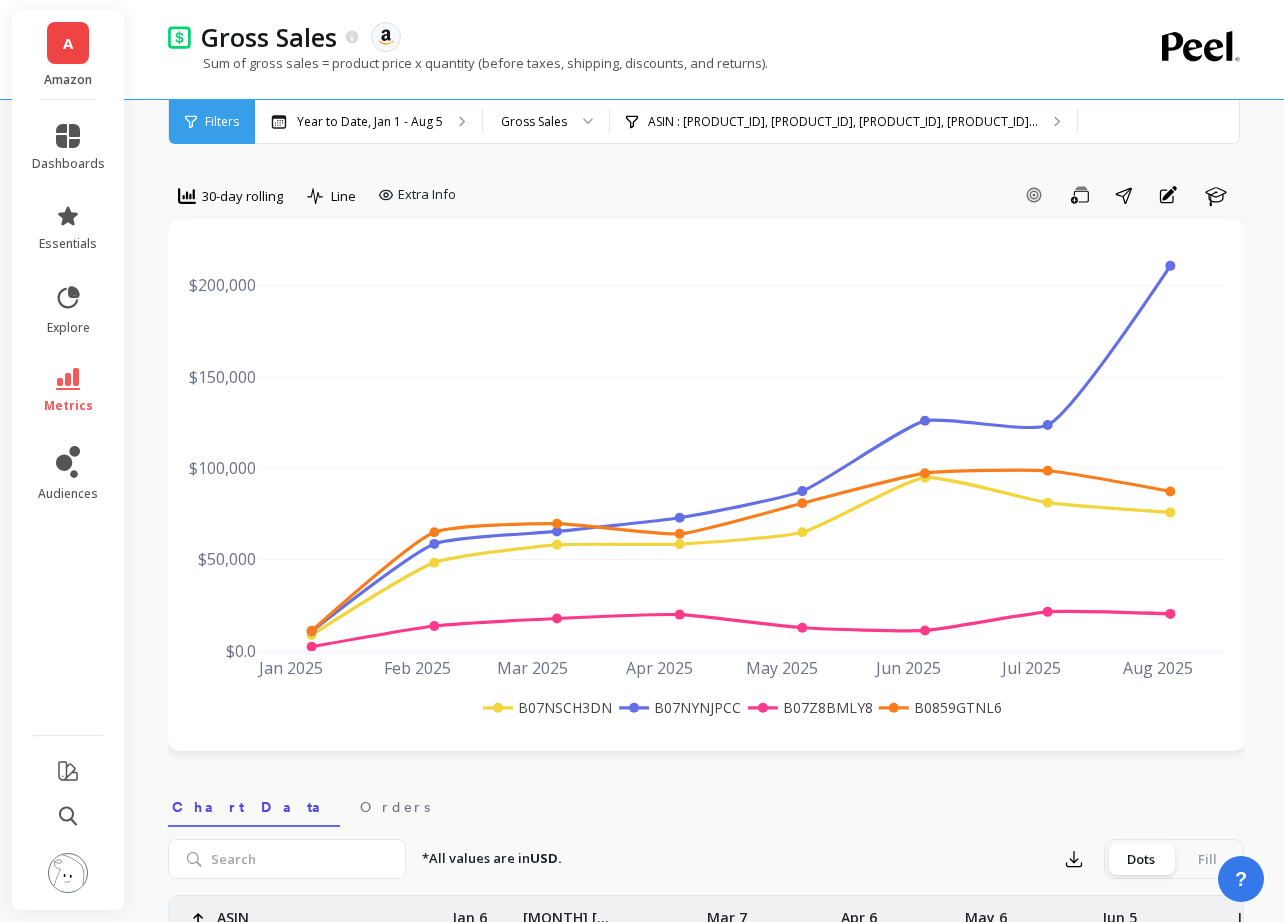 click on "Line" at bounding box center [331, 199] 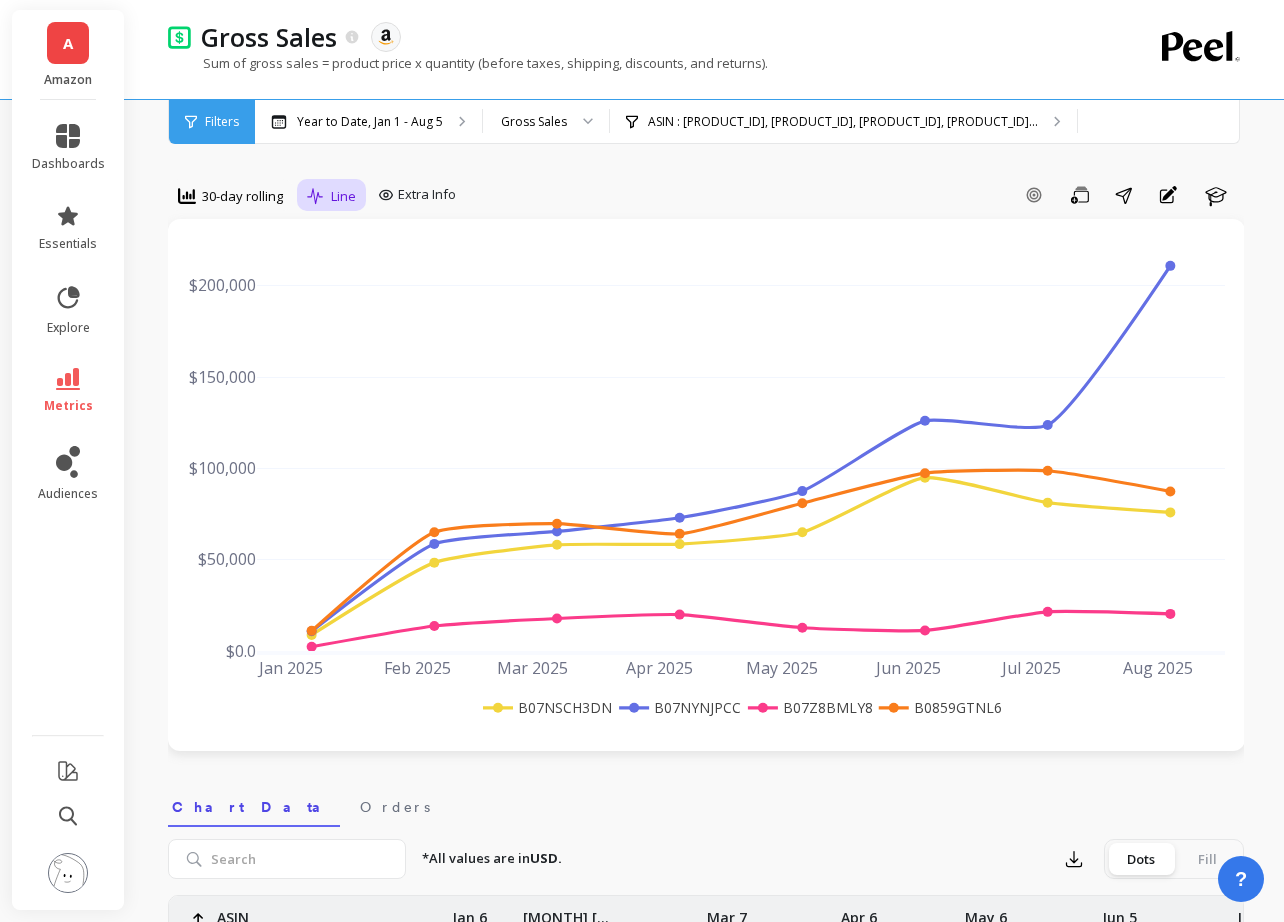 click 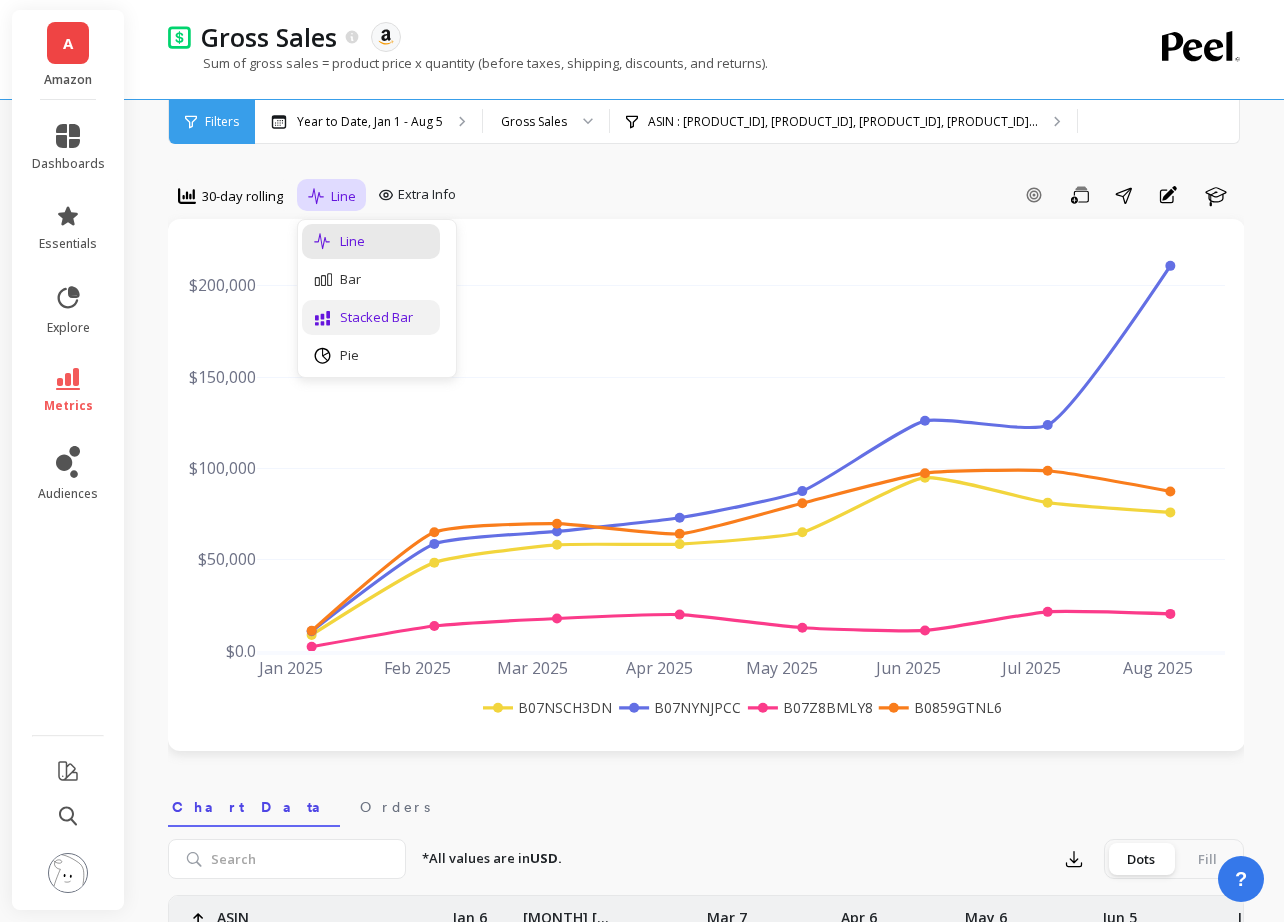 click on "Stacked Bar" at bounding box center [371, 317] 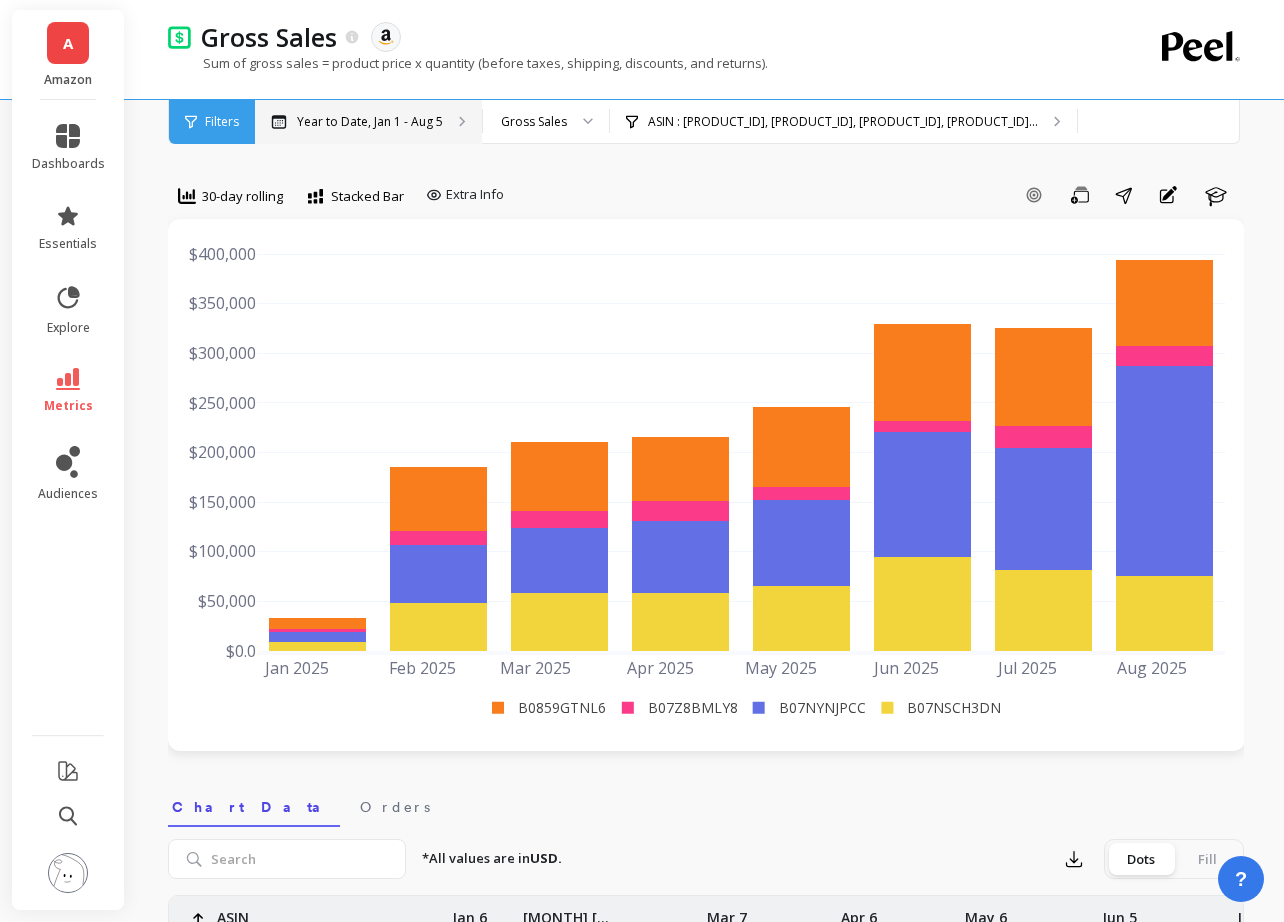 click on "Year to Date,  Jan 1 - Aug 5" at bounding box center (368, 122) 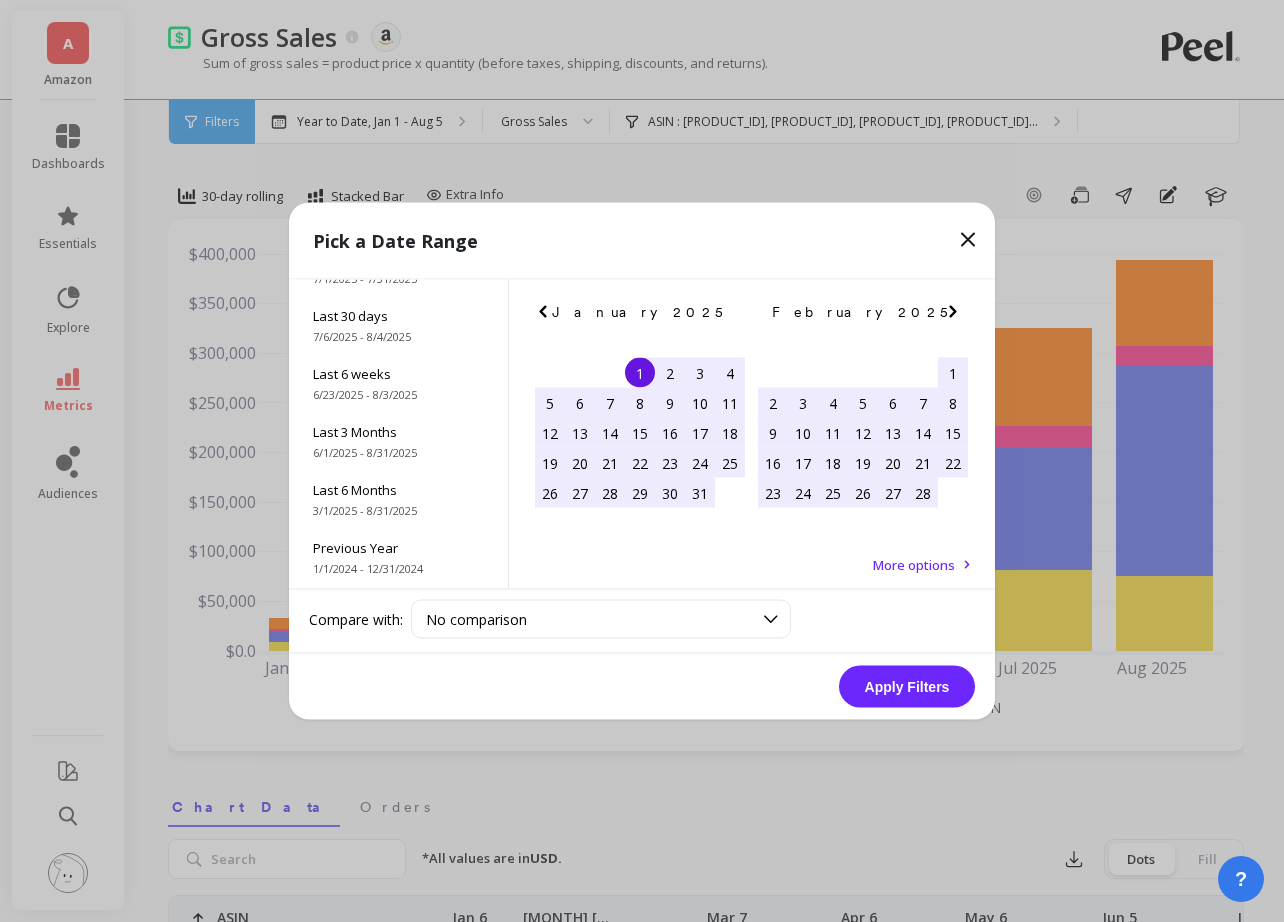 scroll, scrollTop: 180, scrollLeft: 0, axis: vertical 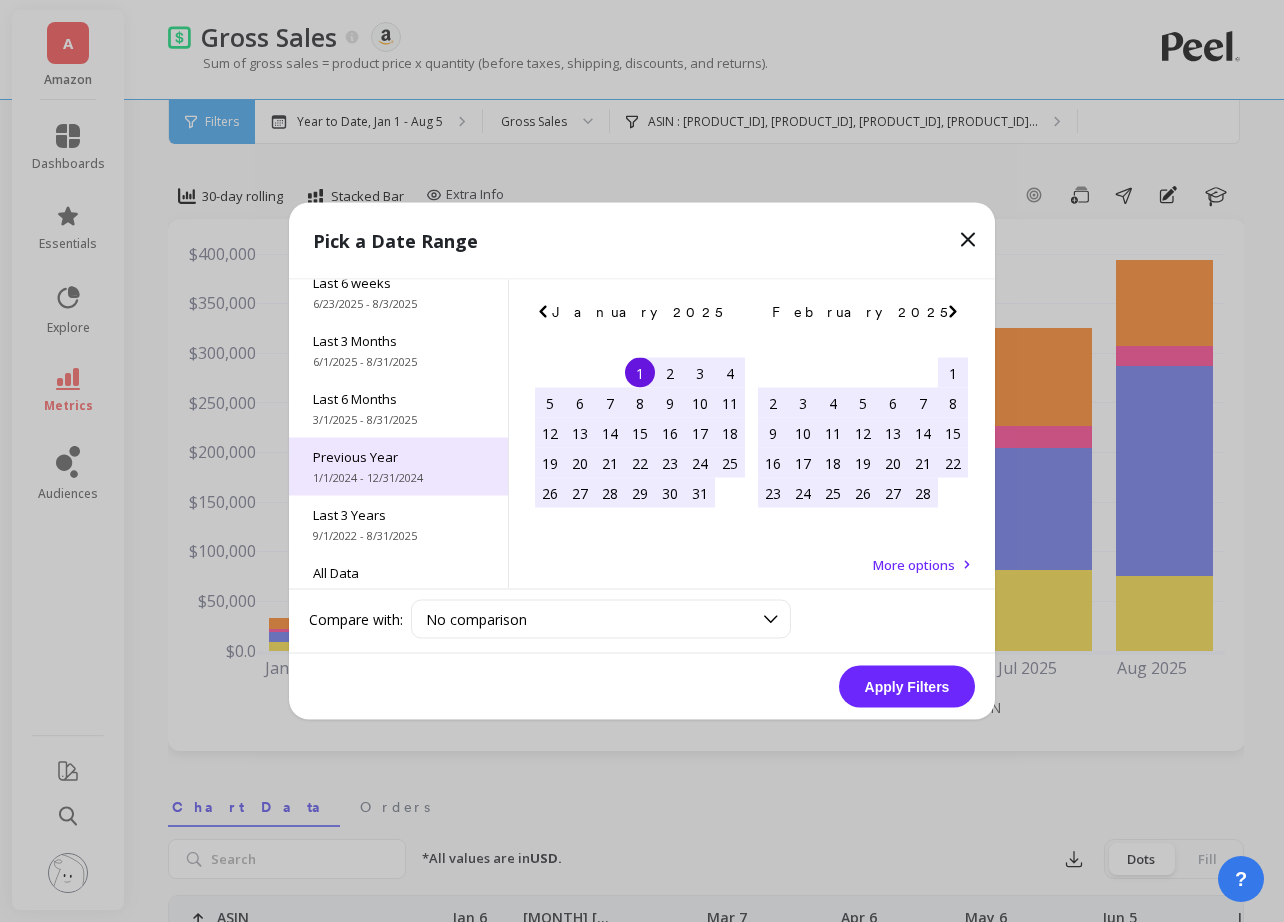 click on "9/1/2022 - 8/31/2025" at bounding box center (398, 536) 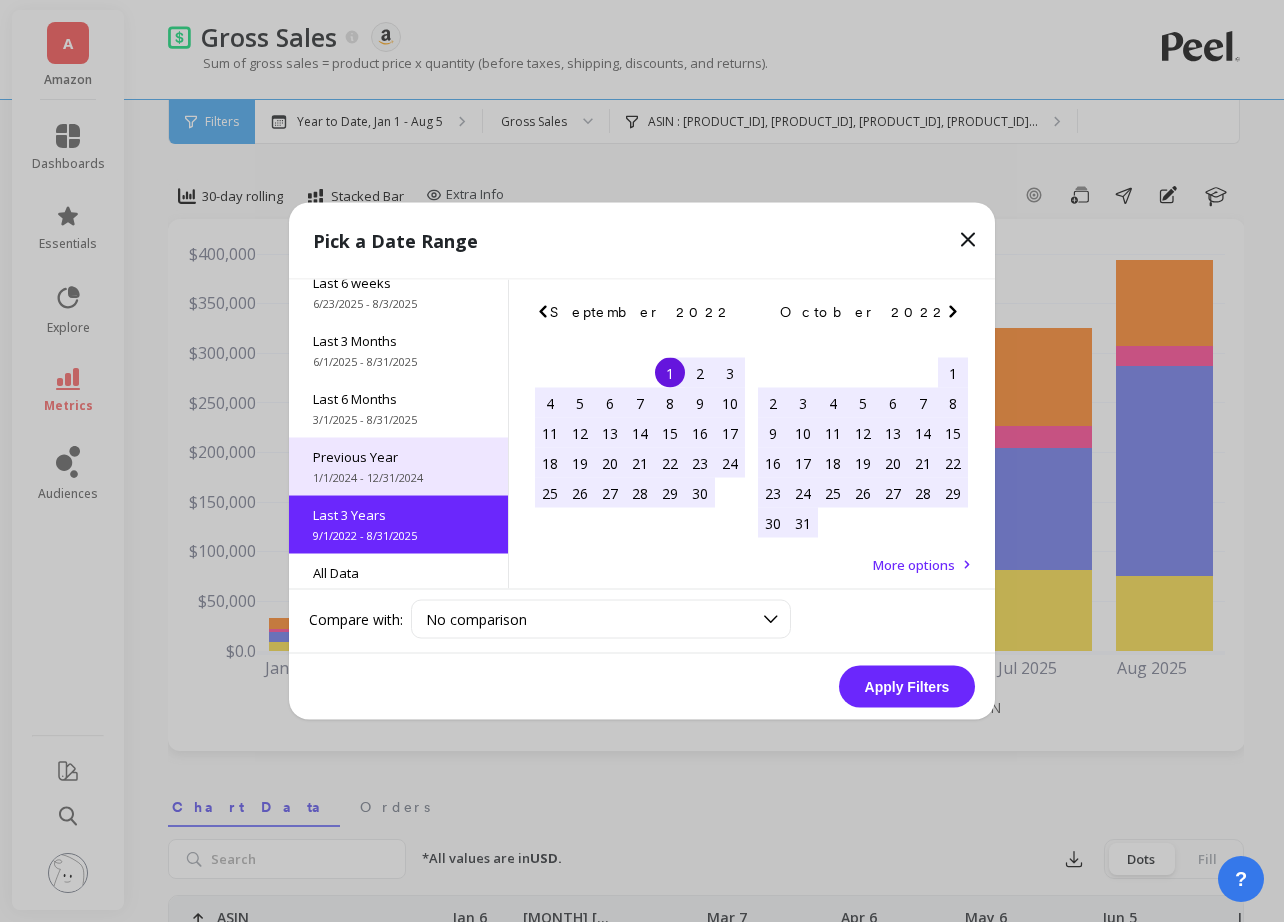 scroll, scrollTop: 271, scrollLeft: 0, axis: vertical 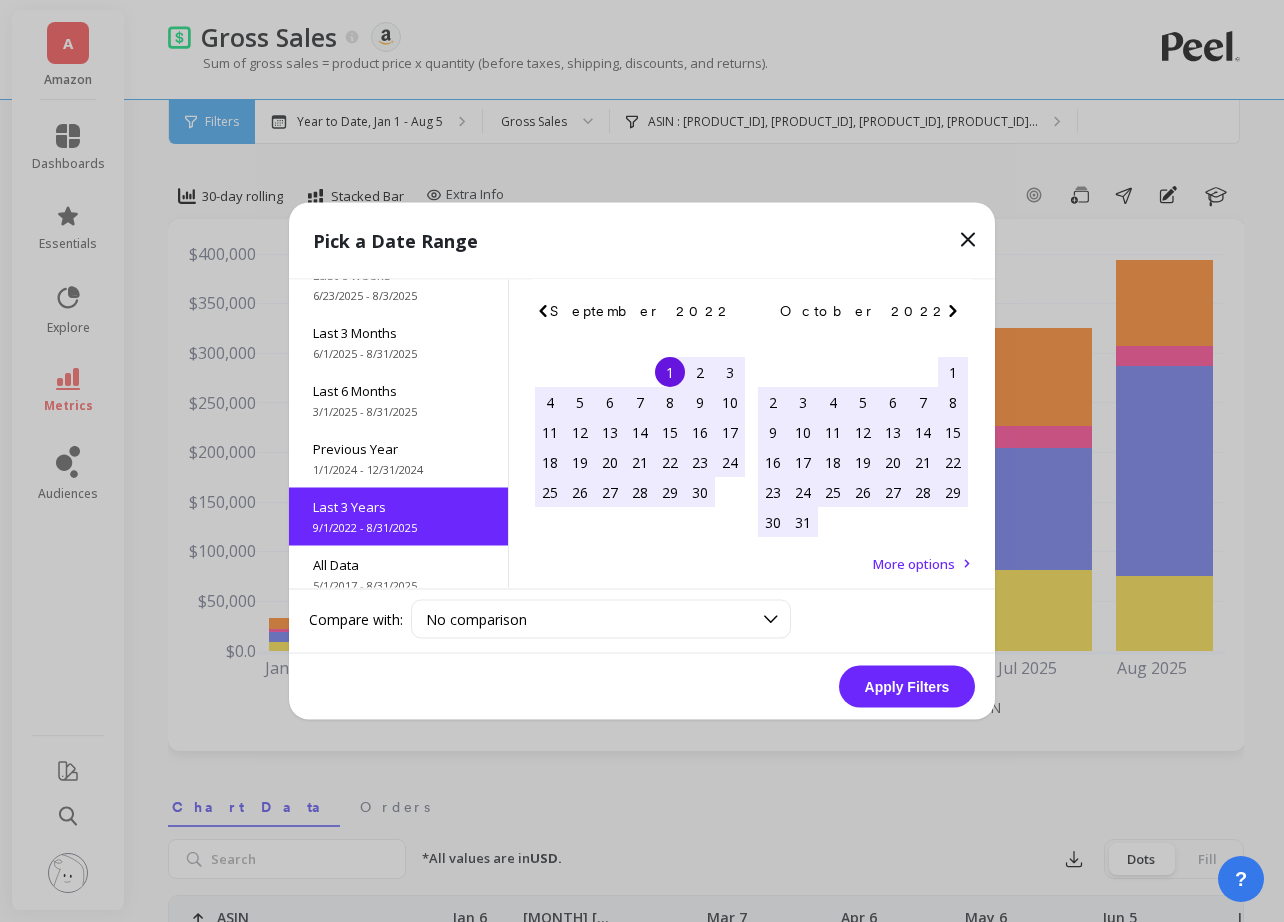 click on "Apply Filters" at bounding box center [907, 687] 